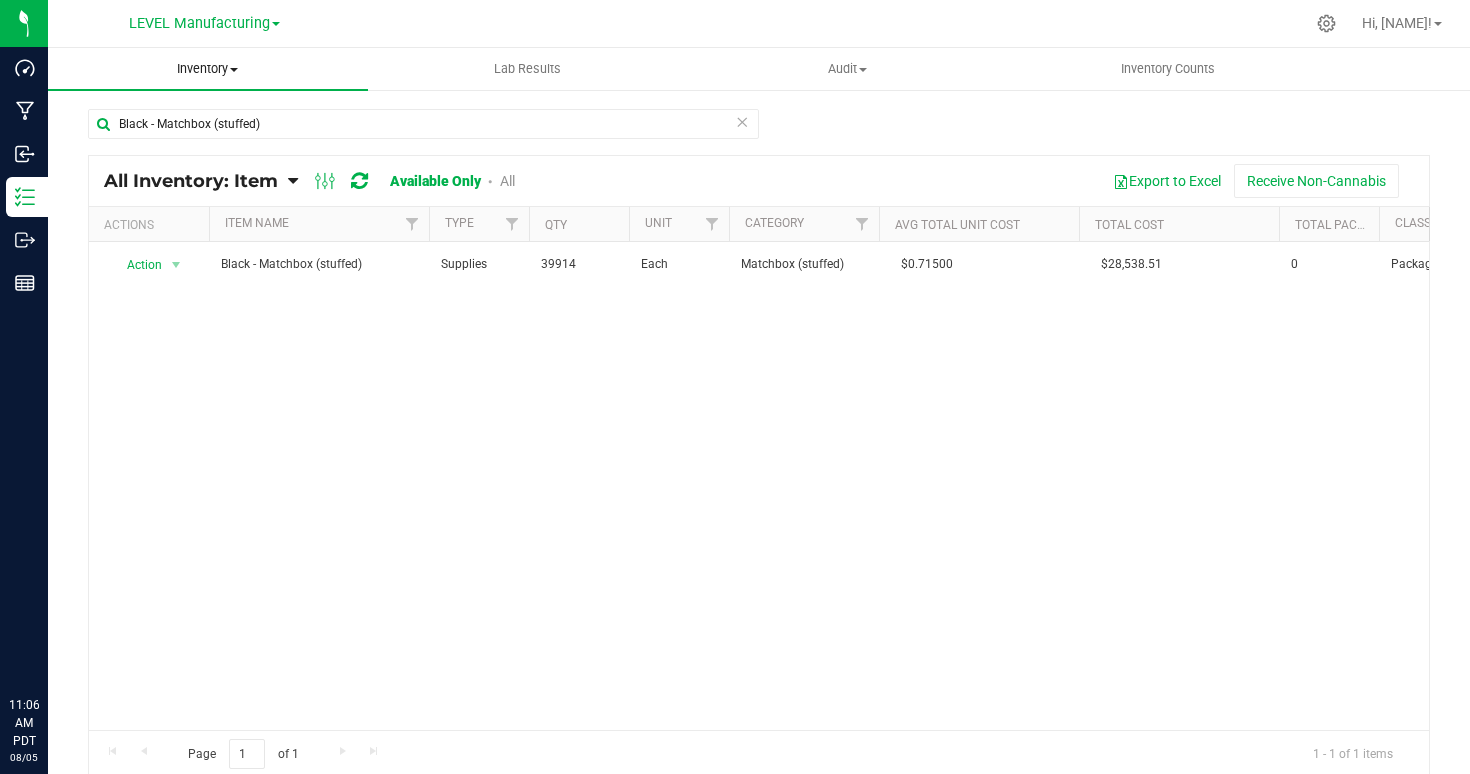 scroll, scrollTop: 0, scrollLeft: 0, axis: both 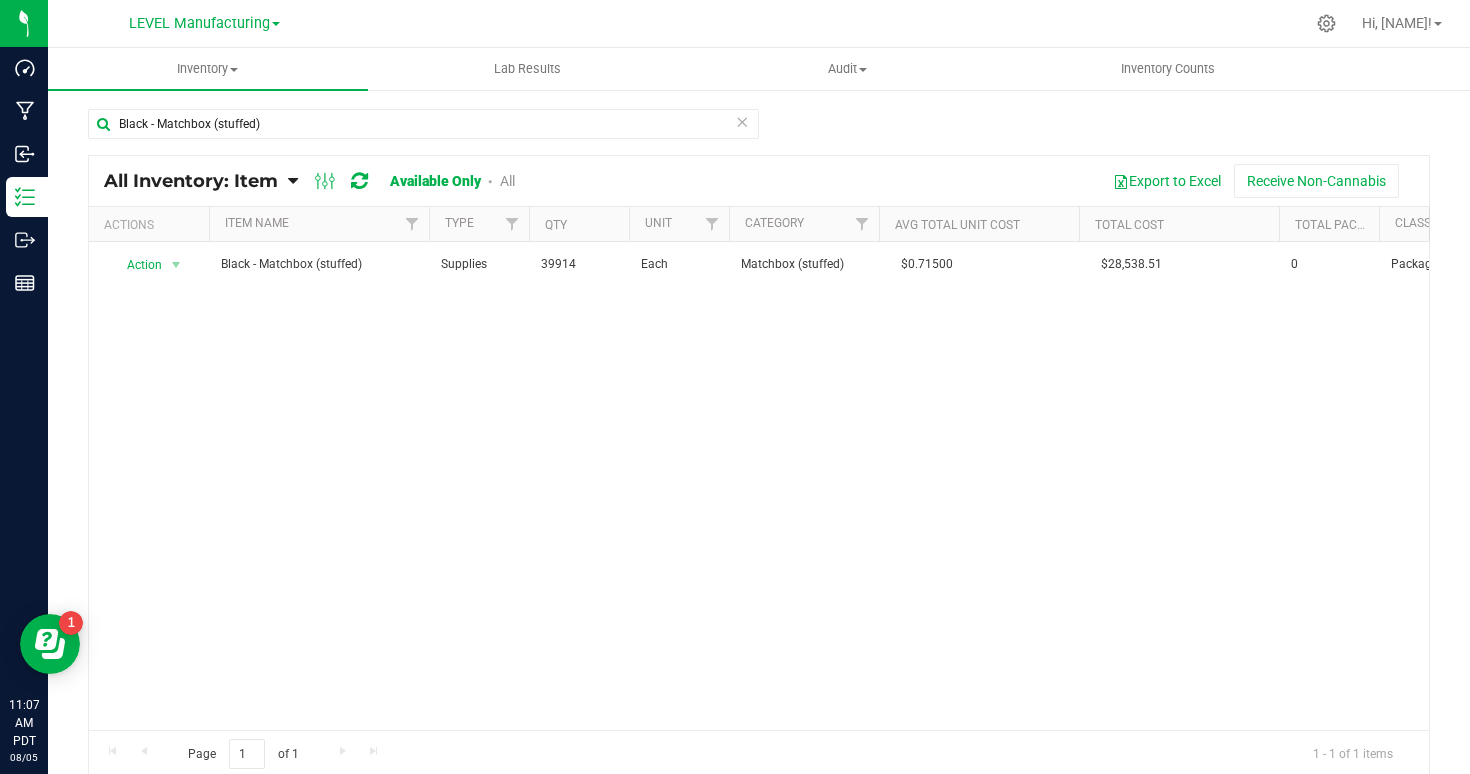 click at bounding box center [742, 121] 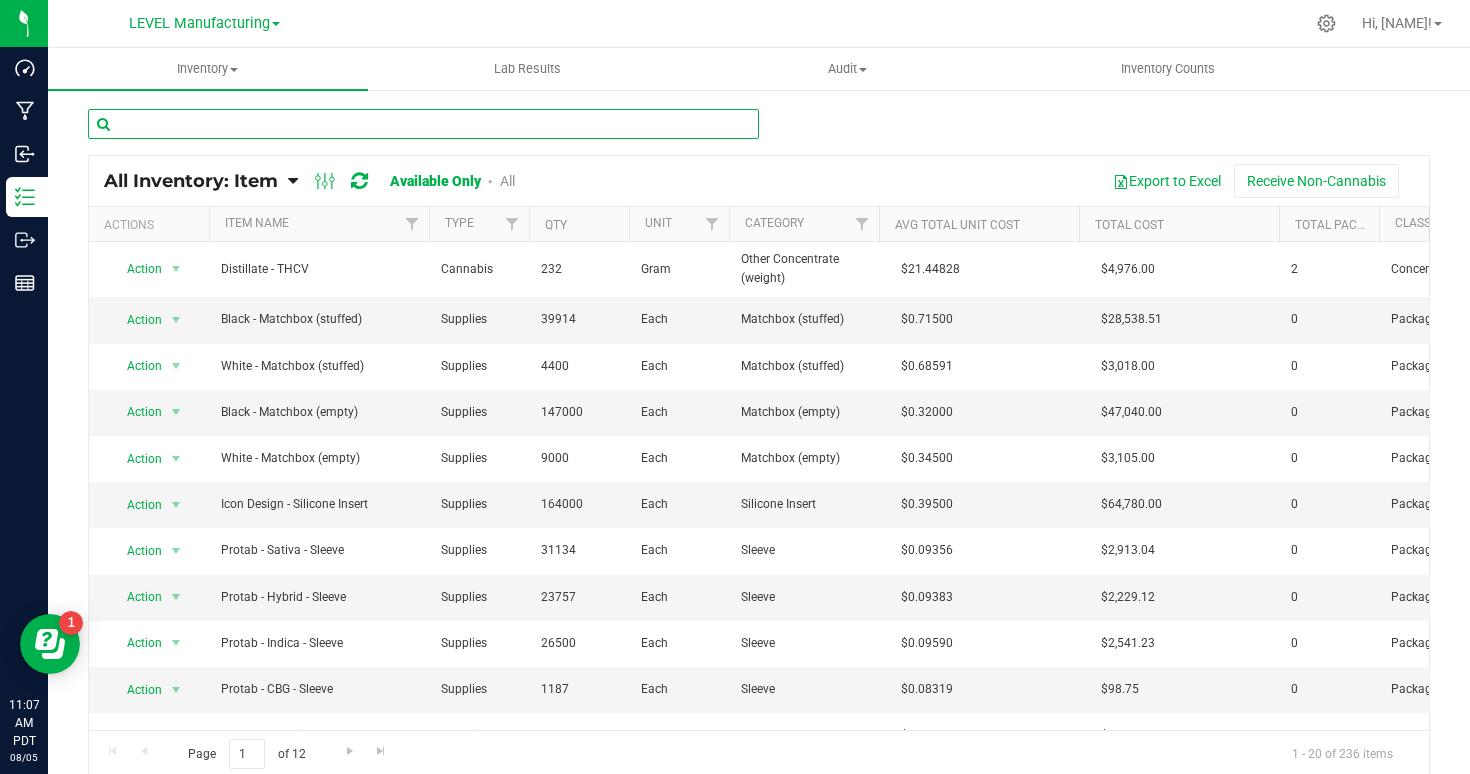 click at bounding box center (423, 124) 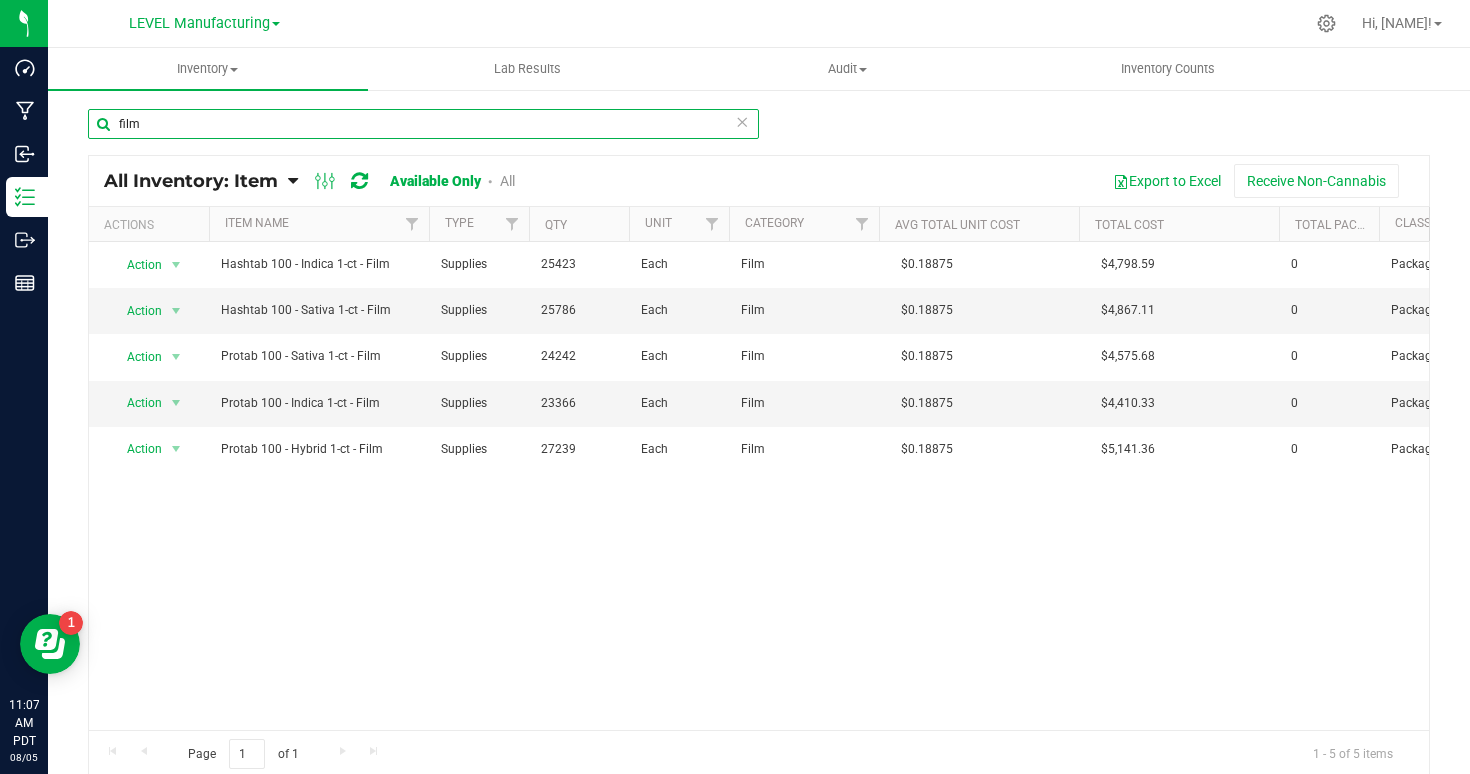 type on "film" 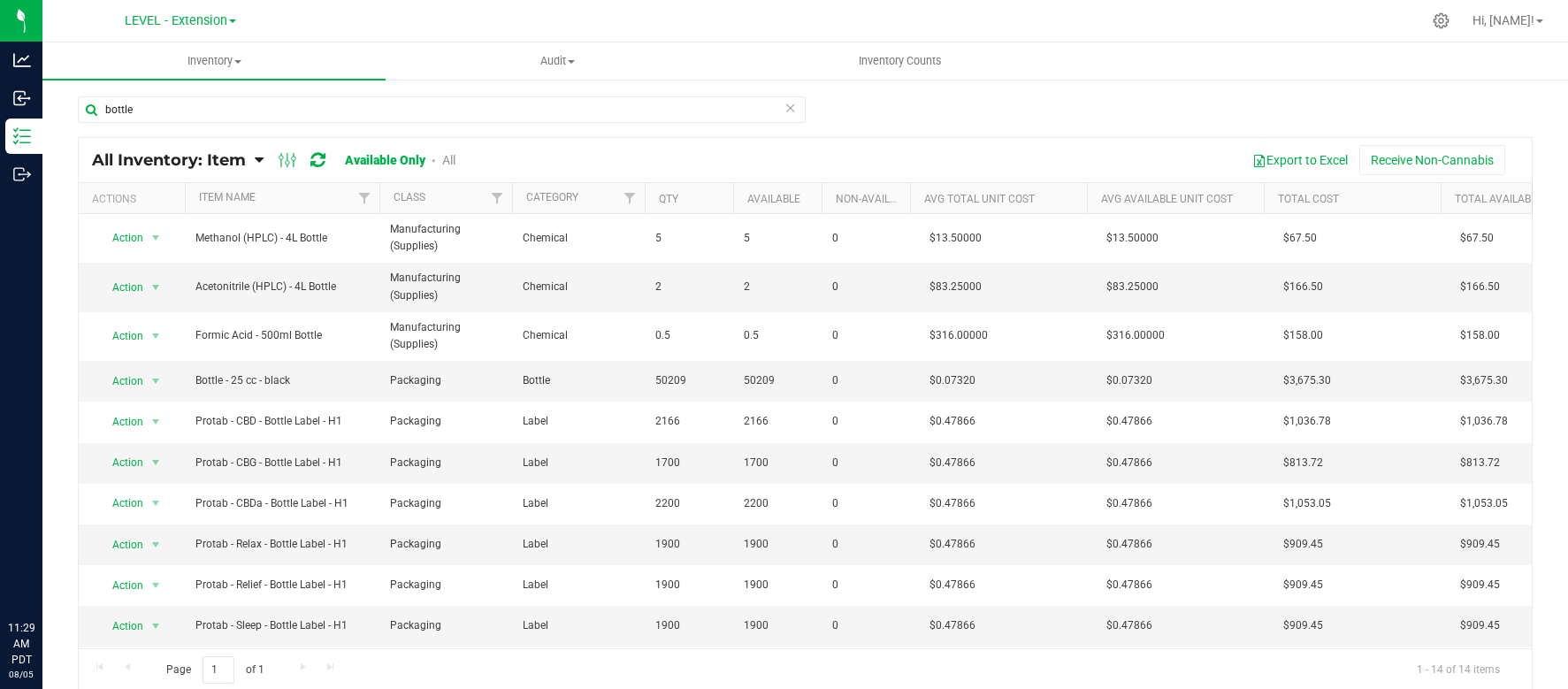 scroll, scrollTop: 0, scrollLeft: 0, axis: both 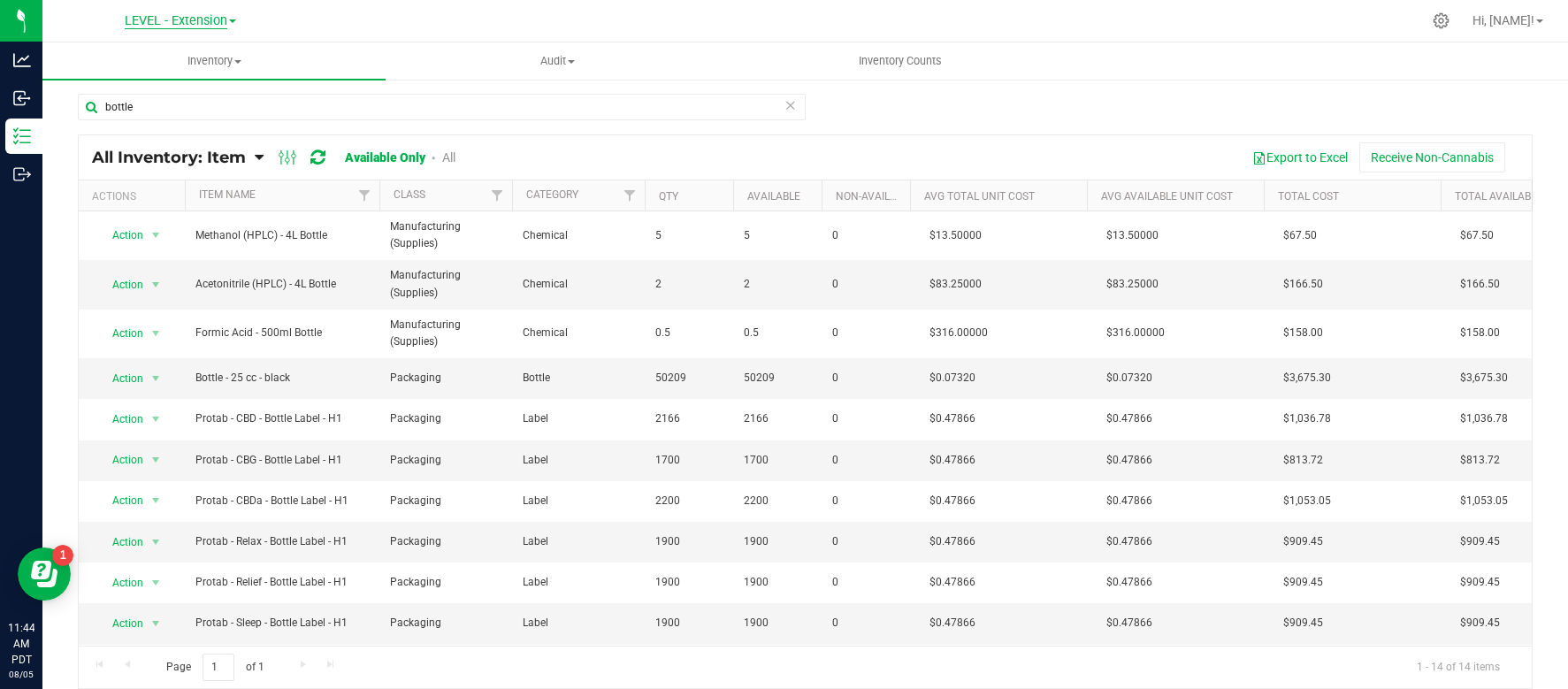 click on "LEVEL - Extension" at bounding box center (176, 21) 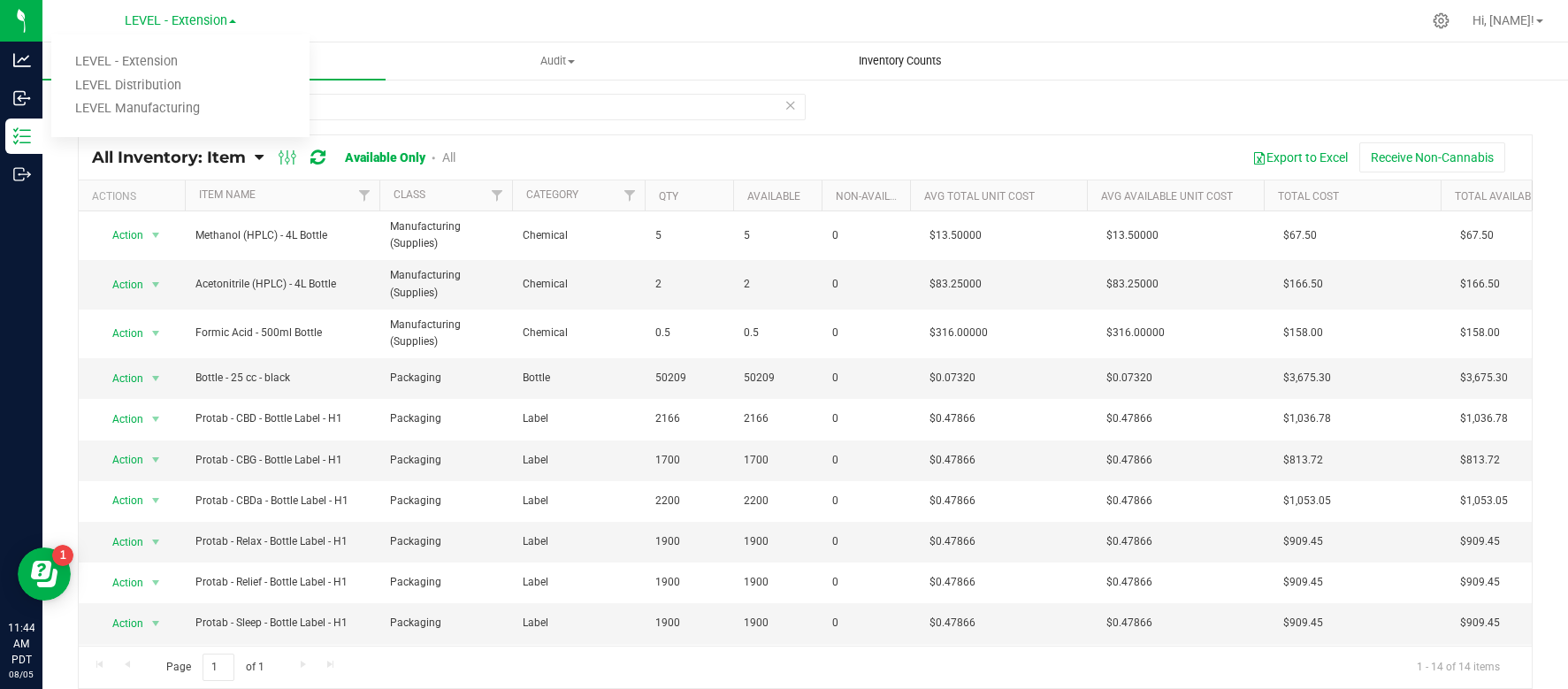 click on "Inventory Counts" at bounding box center [900, 61] 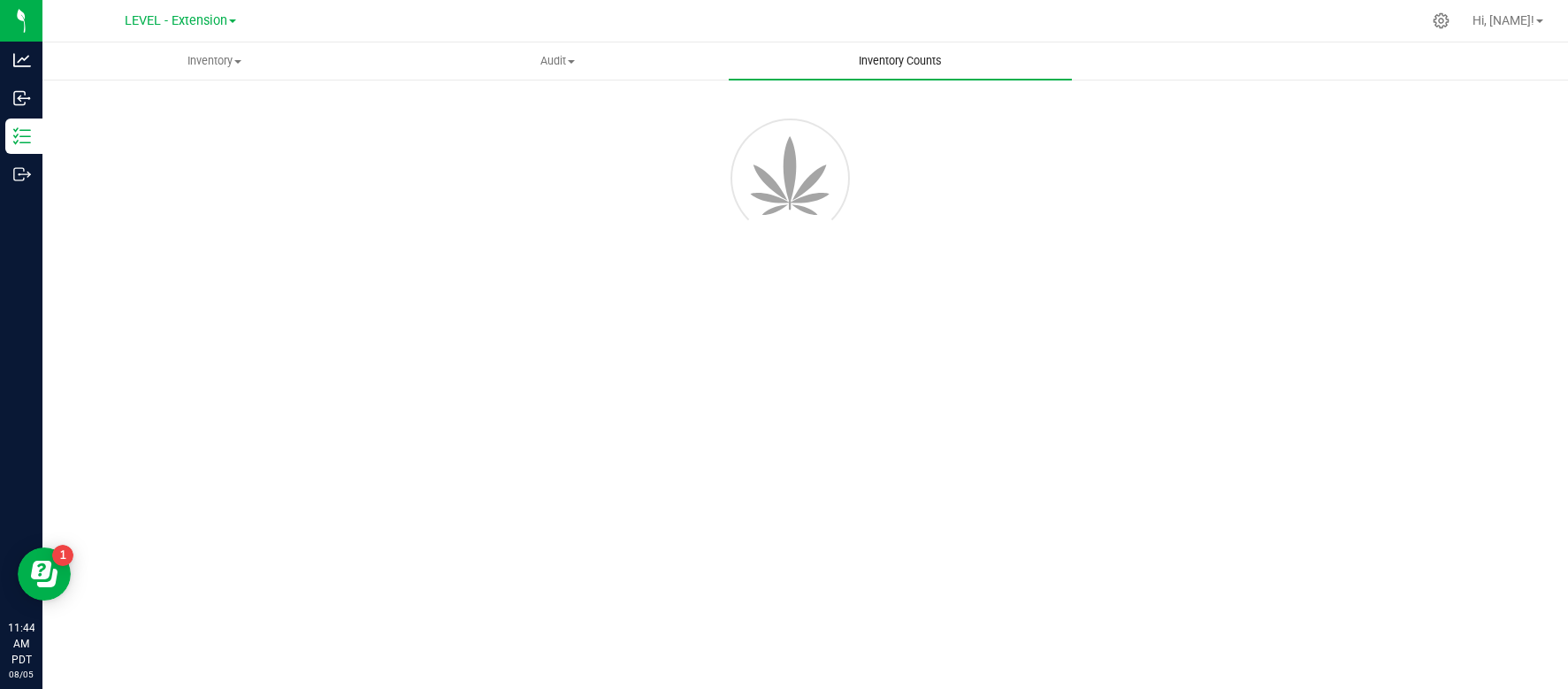 scroll, scrollTop: 0, scrollLeft: 0, axis: both 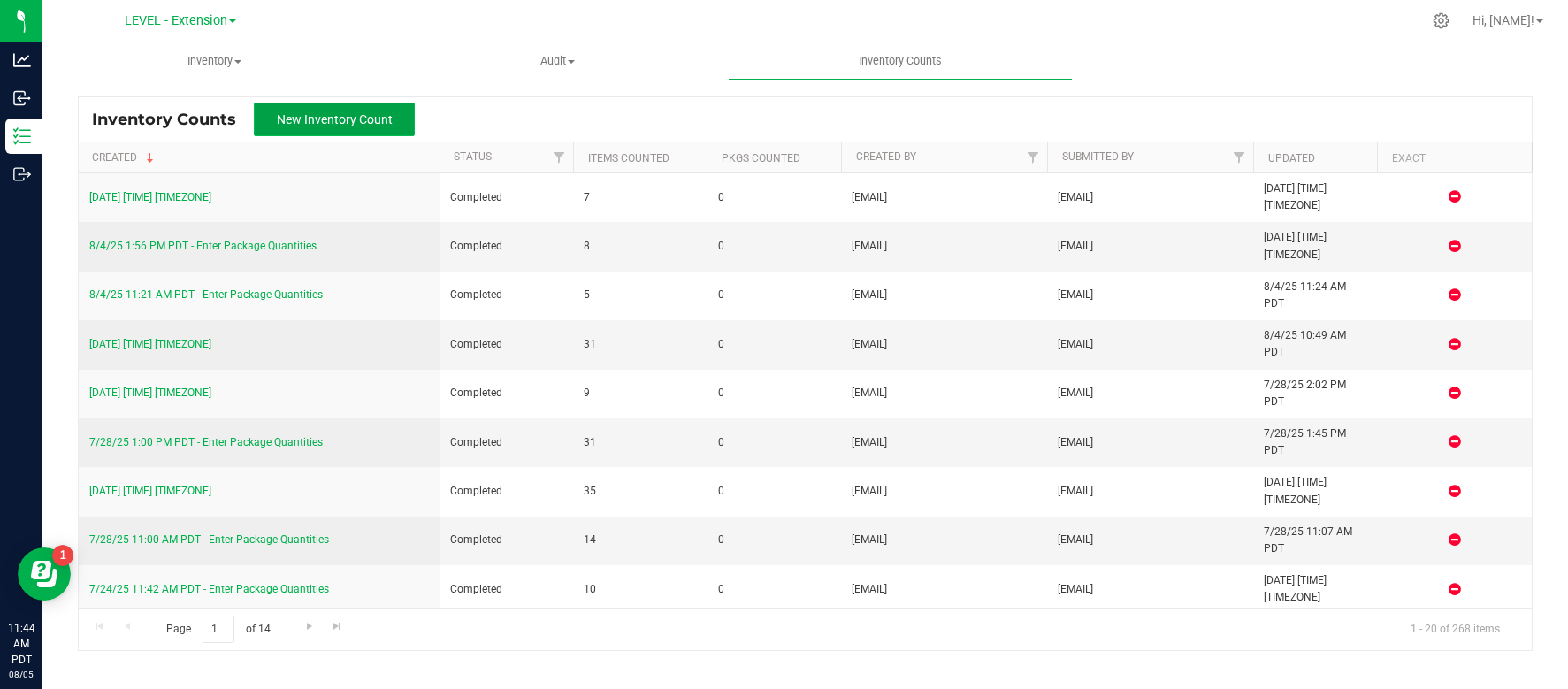 click on "New Inventory Count" at bounding box center [334, 119] 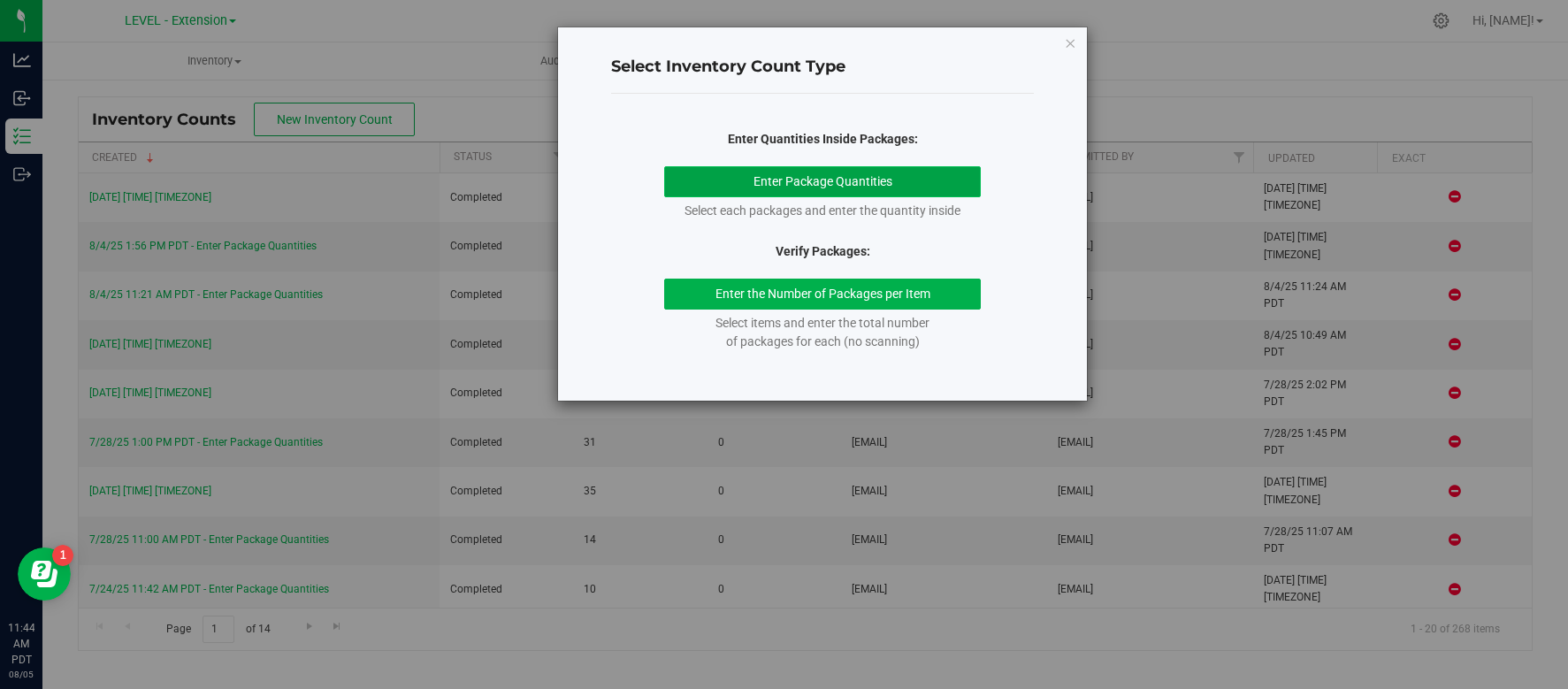 click on "Enter Package Quantities" at bounding box center (822, 181) 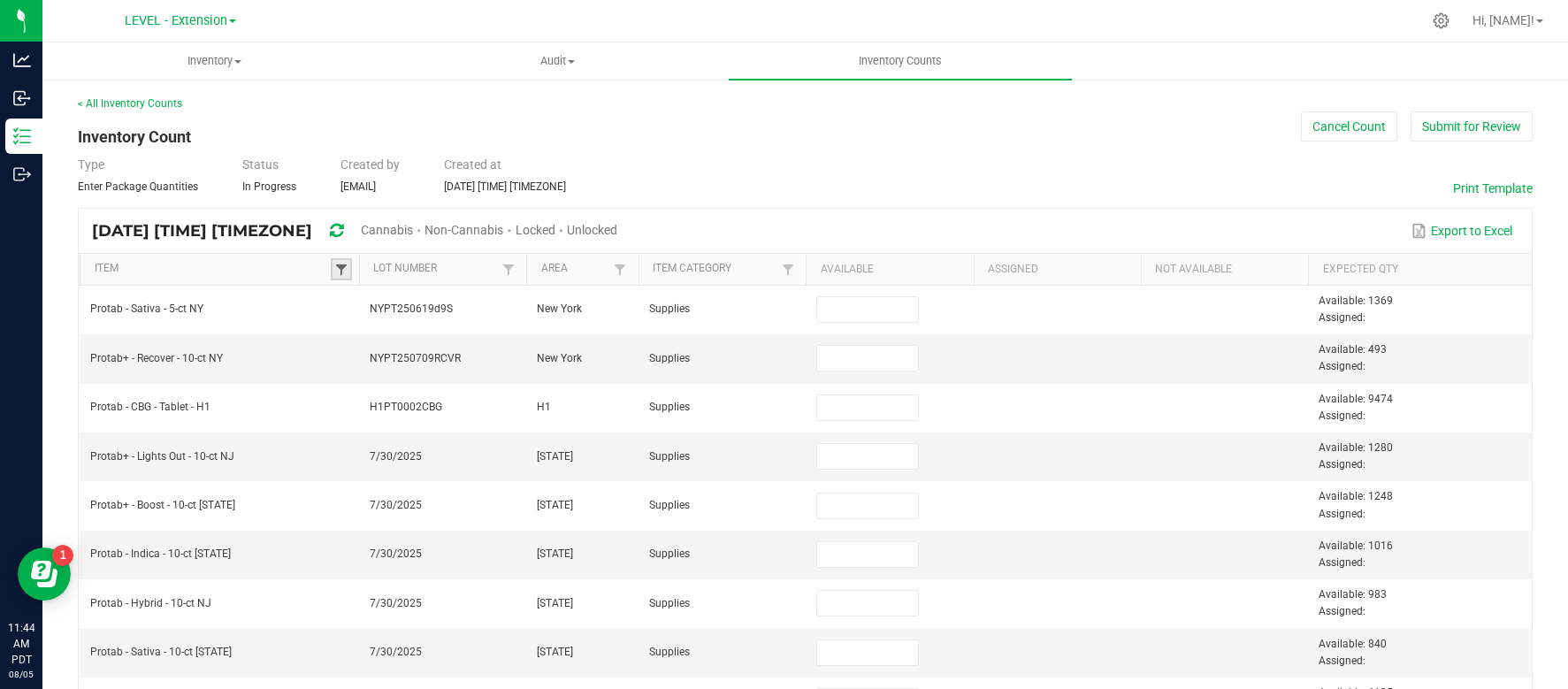 click at bounding box center [341, 270] 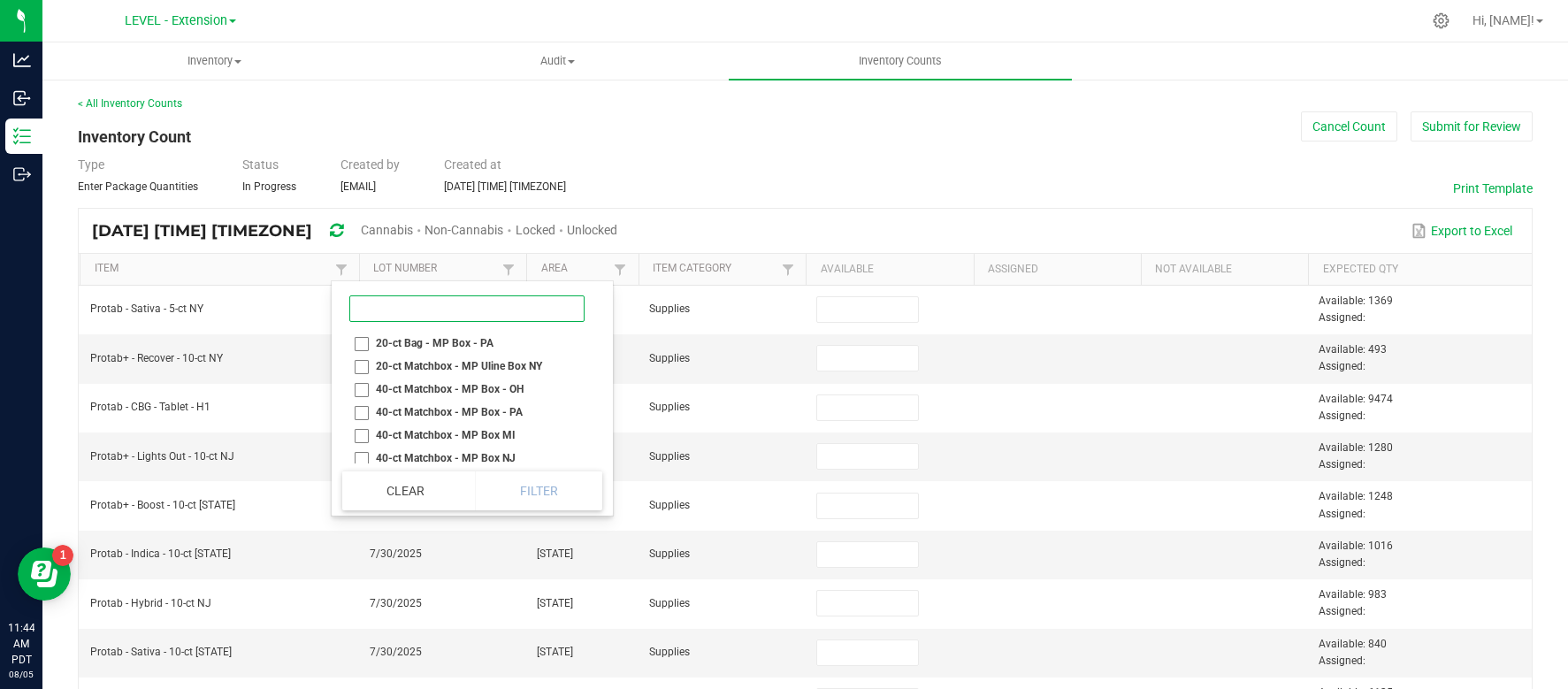 click at bounding box center [467, 309] 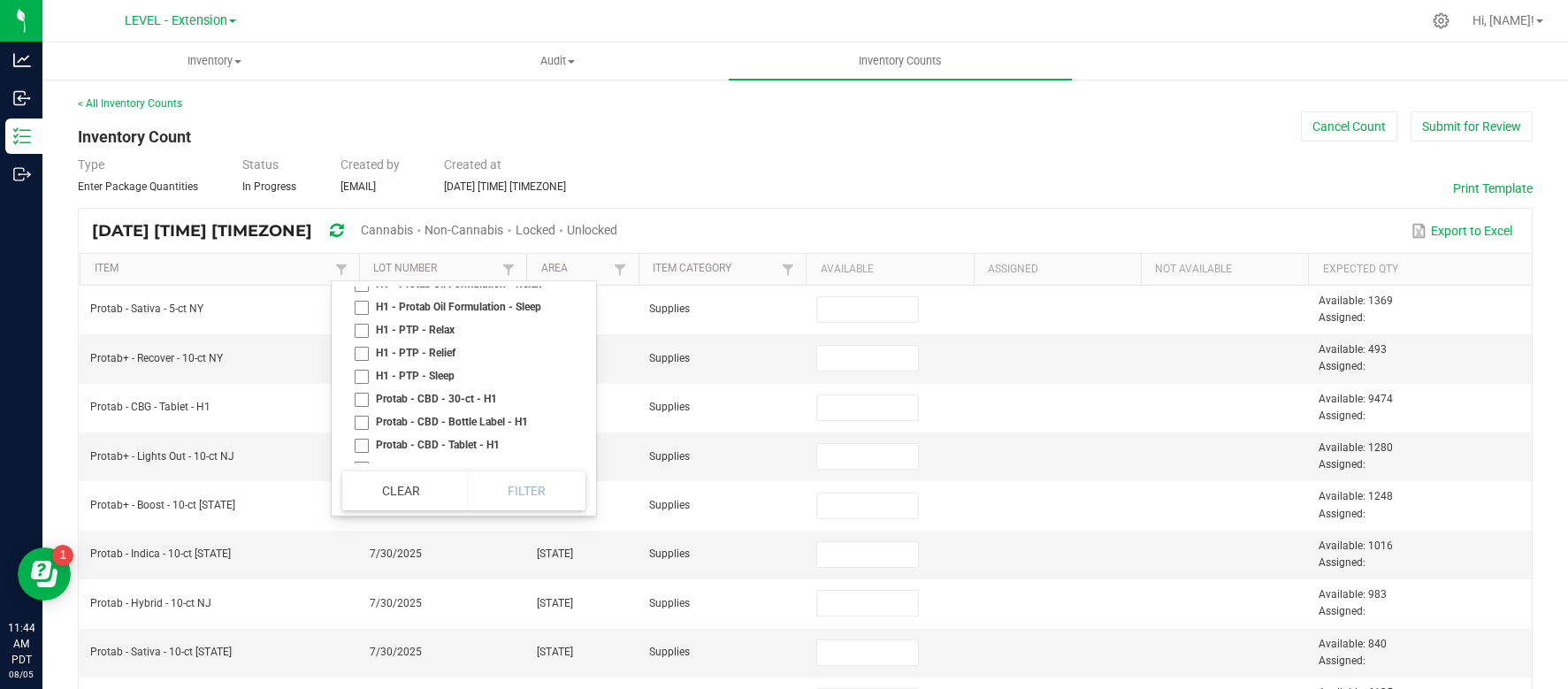 scroll, scrollTop: 142, scrollLeft: 0, axis: vertical 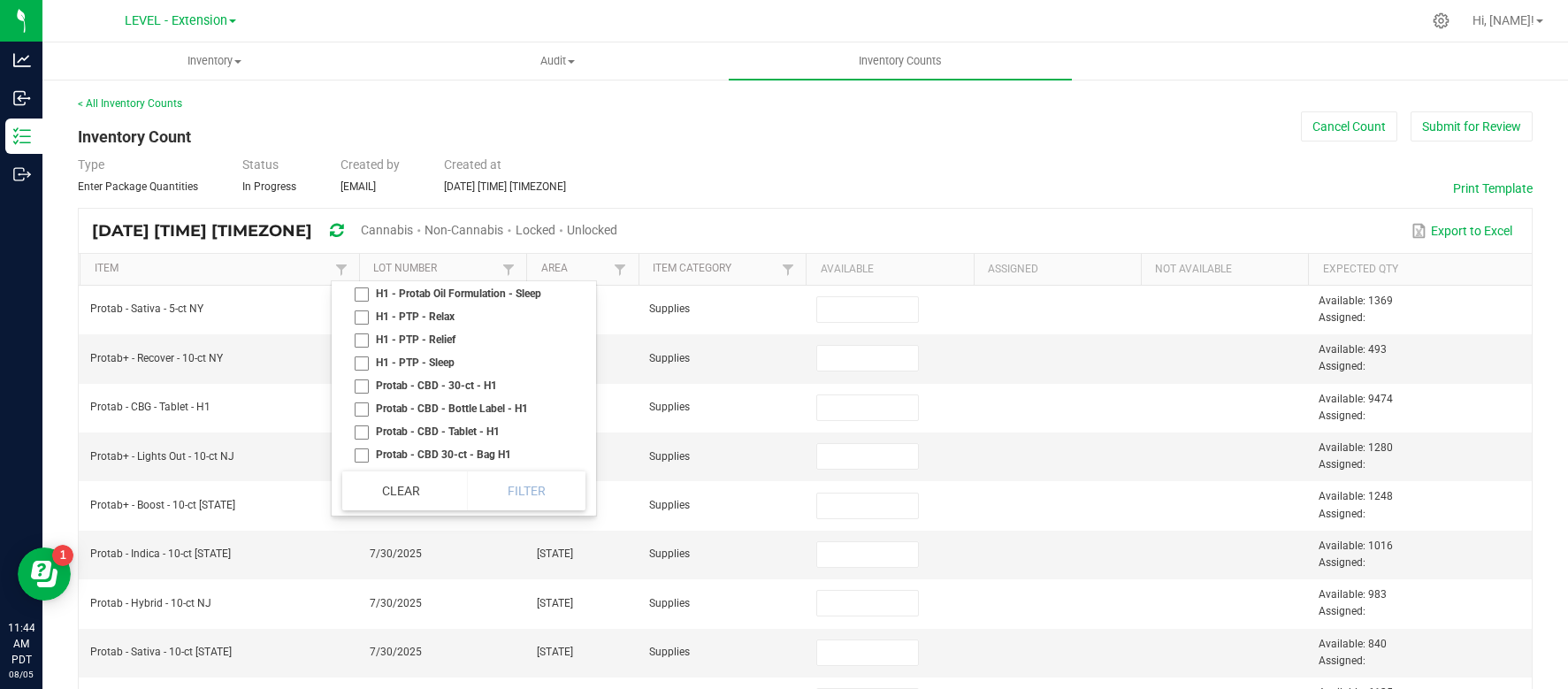 type on "h1" 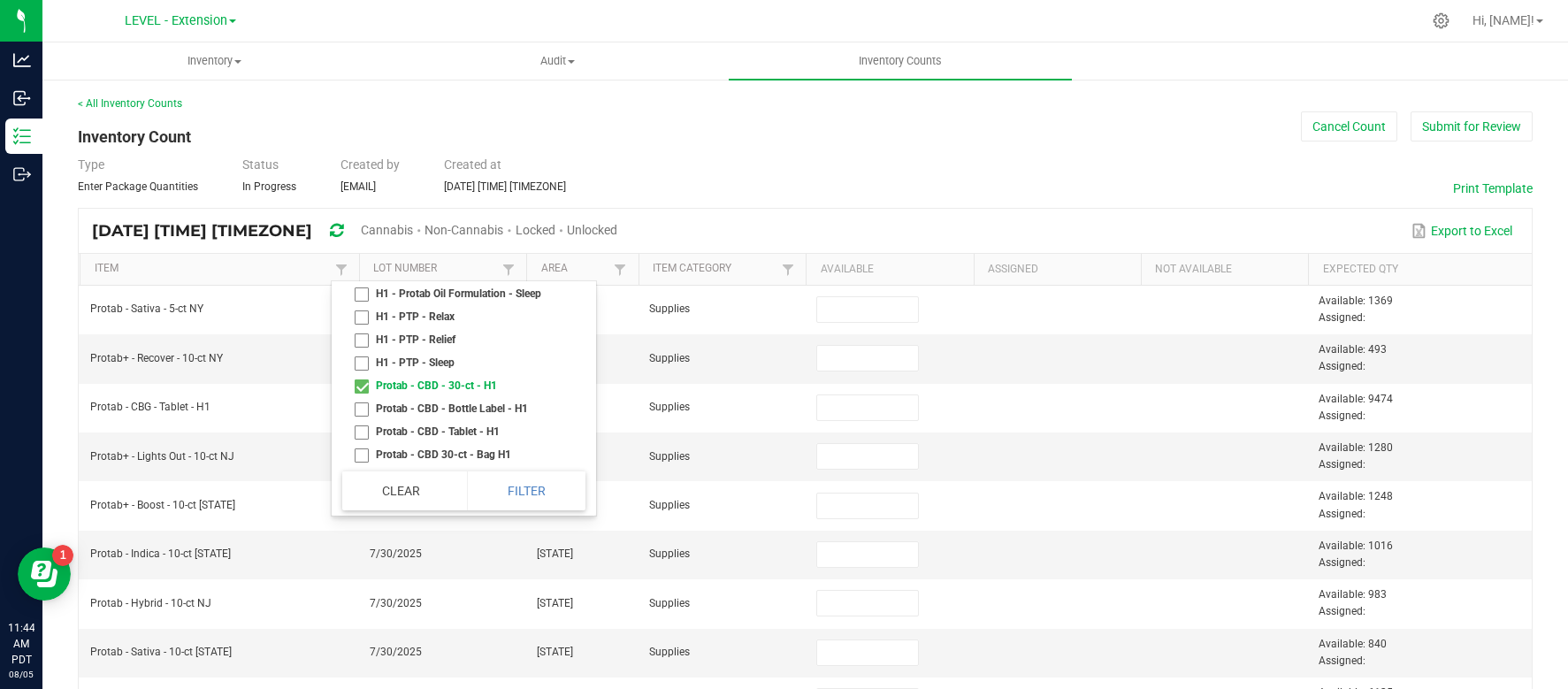 scroll, scrollTop: 151, scrollLeft: 0, axis: vertical 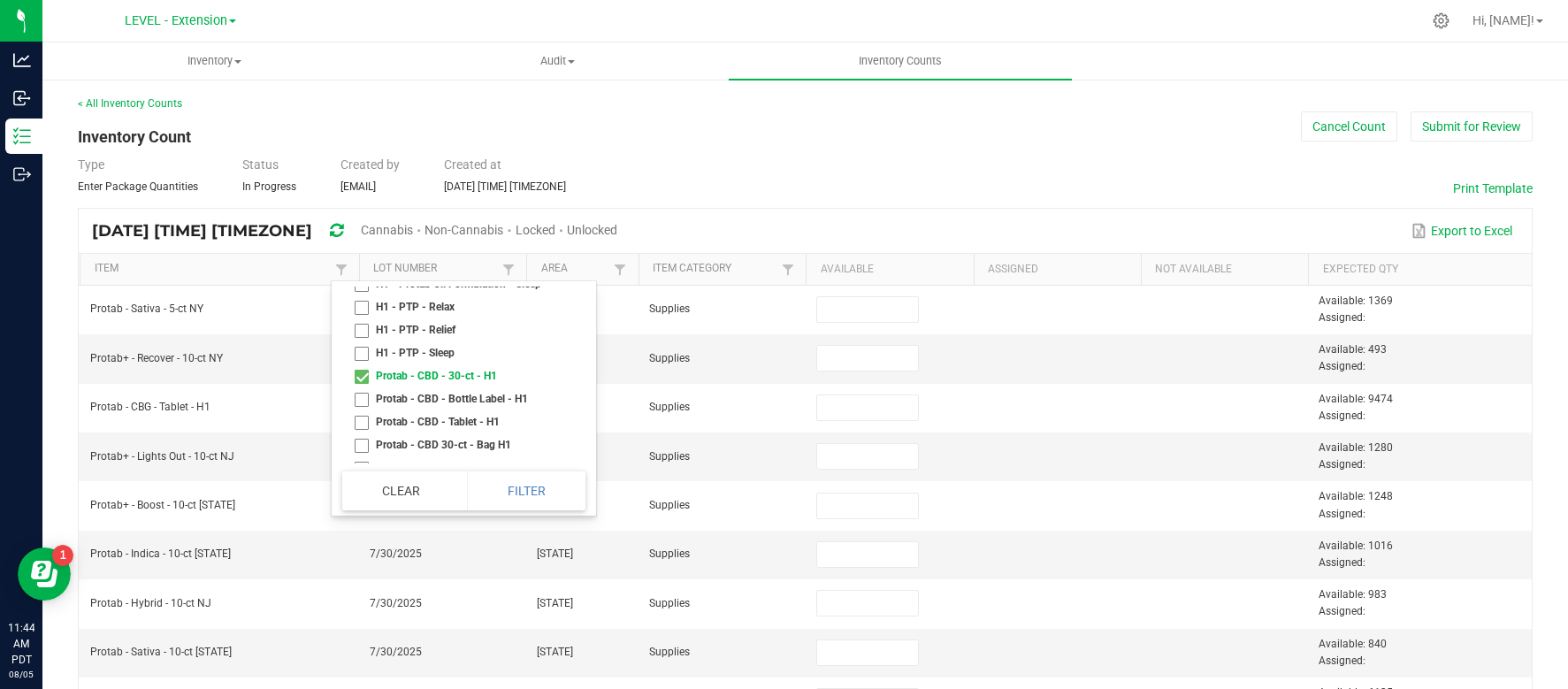 click on "Protab - CBD - 30-ct - H1" at bounding box center [458, 376] 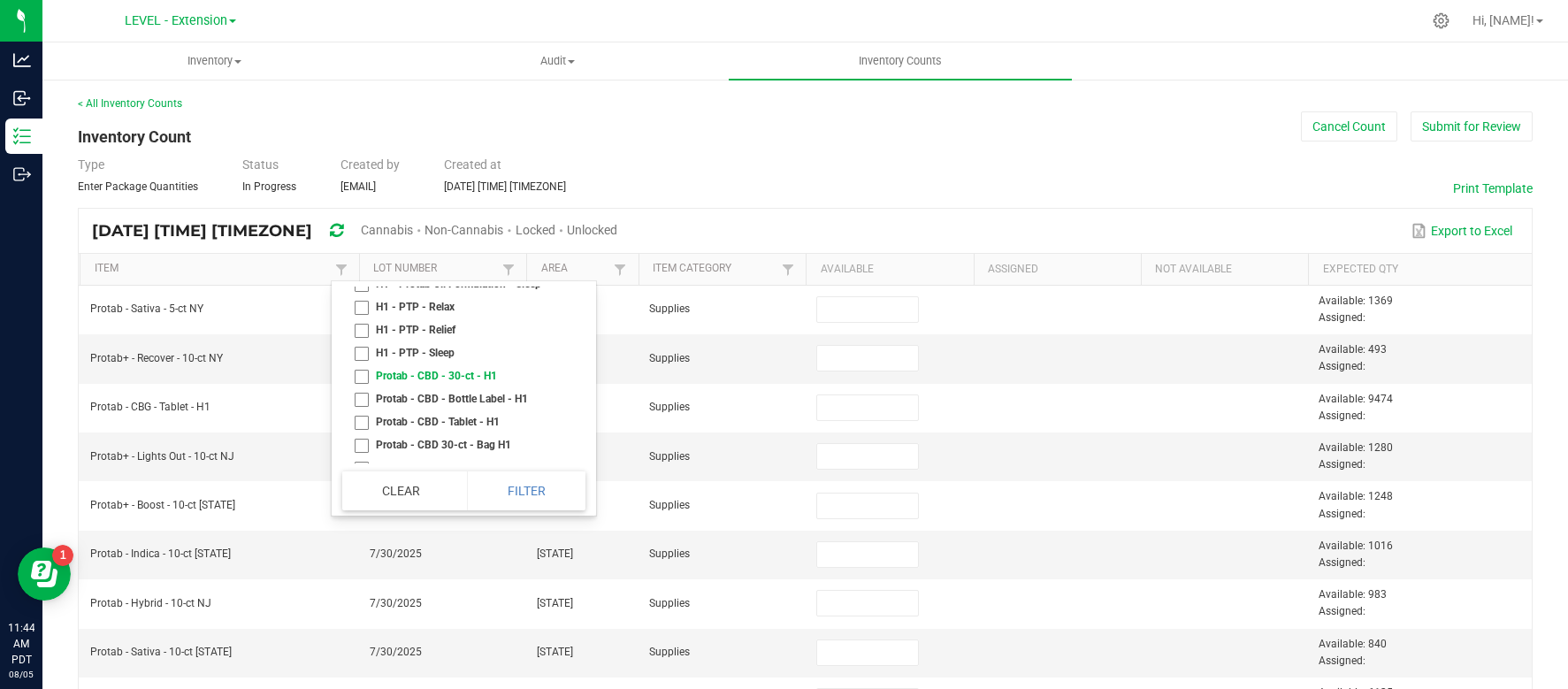 checkbox on "false" 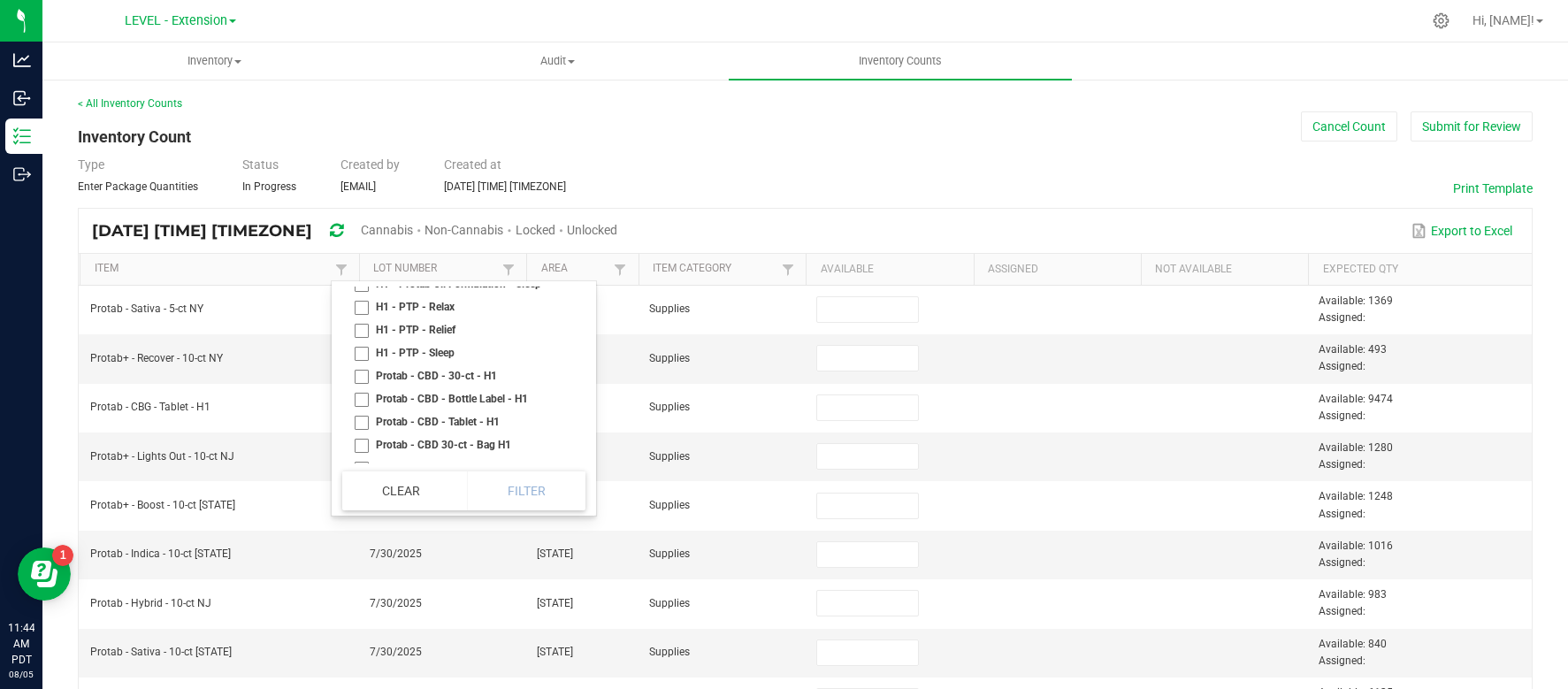 click on "Protab - CBD - Tablet - H1" at bounding box center (458, 422) 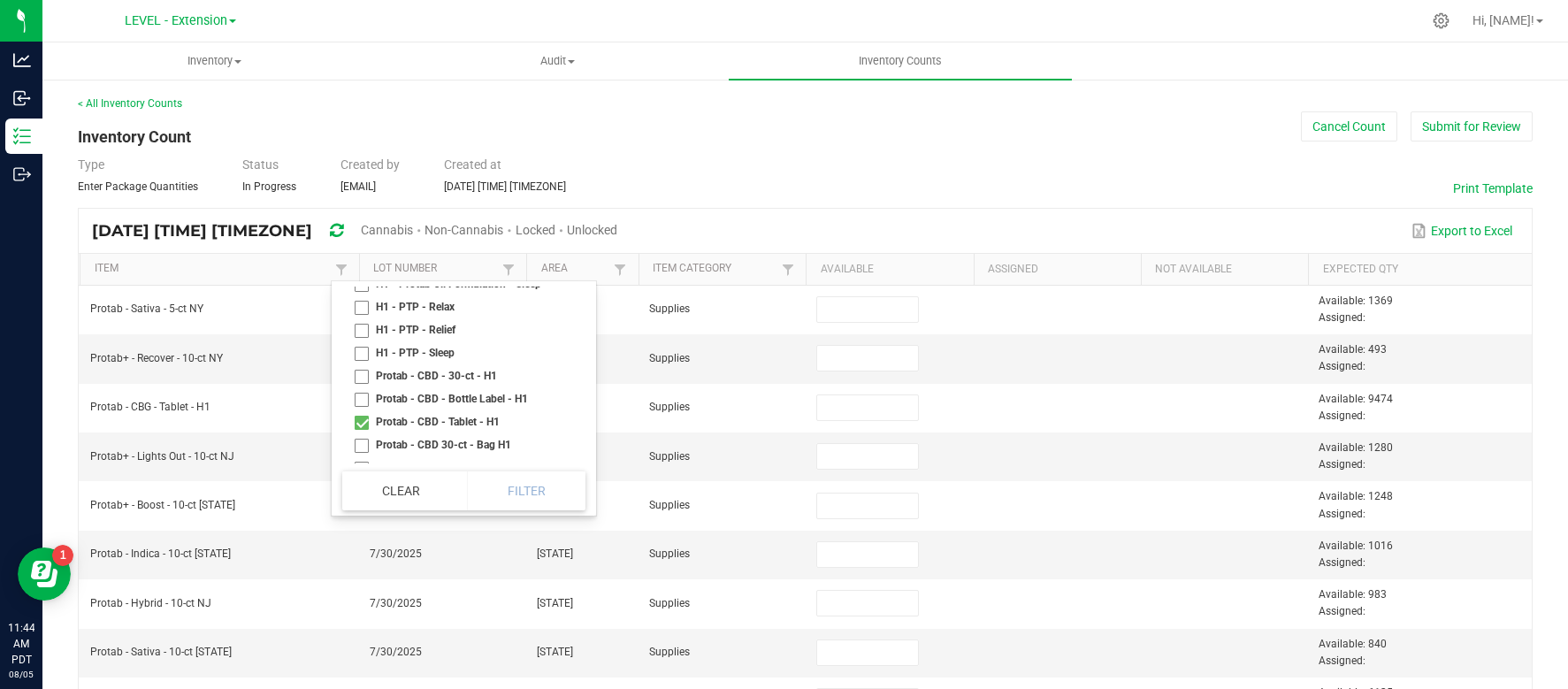 checkbox on "true" 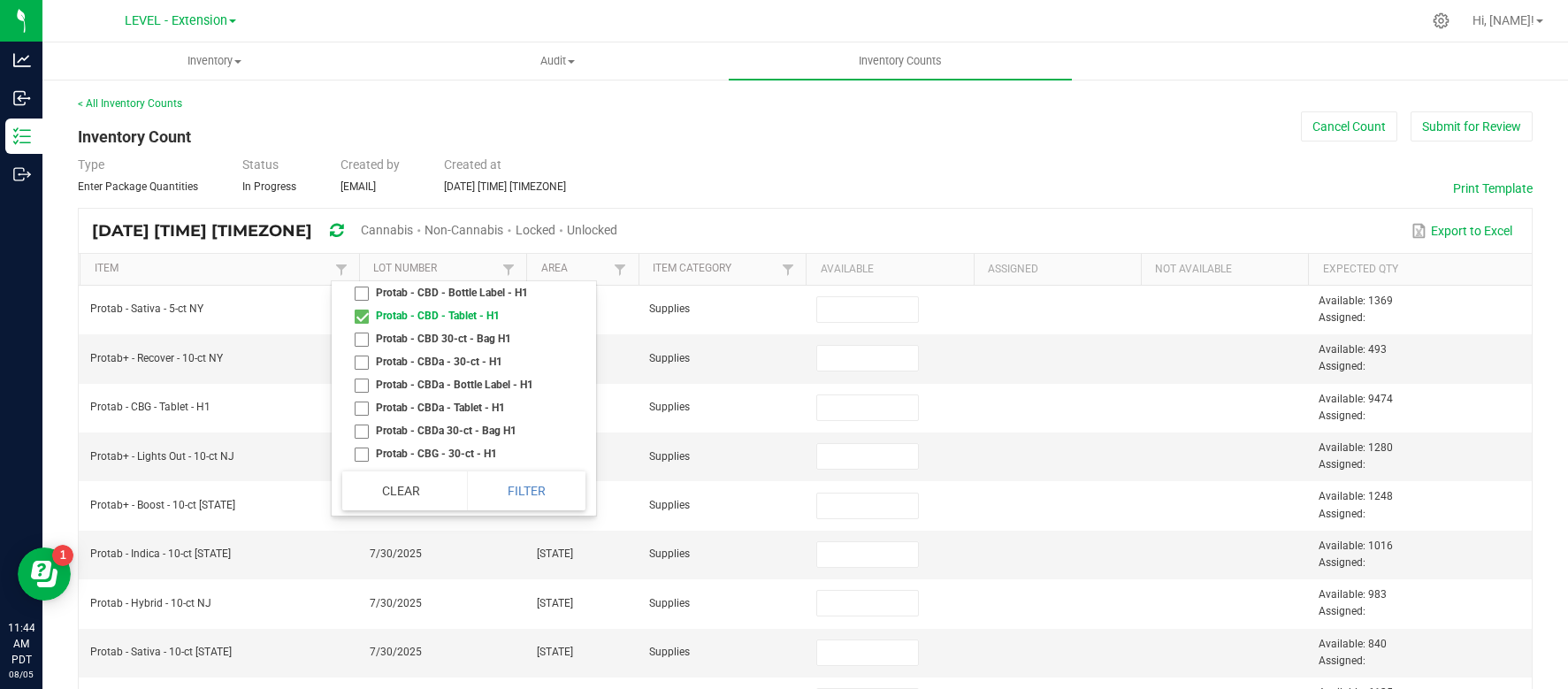 scroll, scrollTop: 264, scrollLeft: 0, axis: vertical 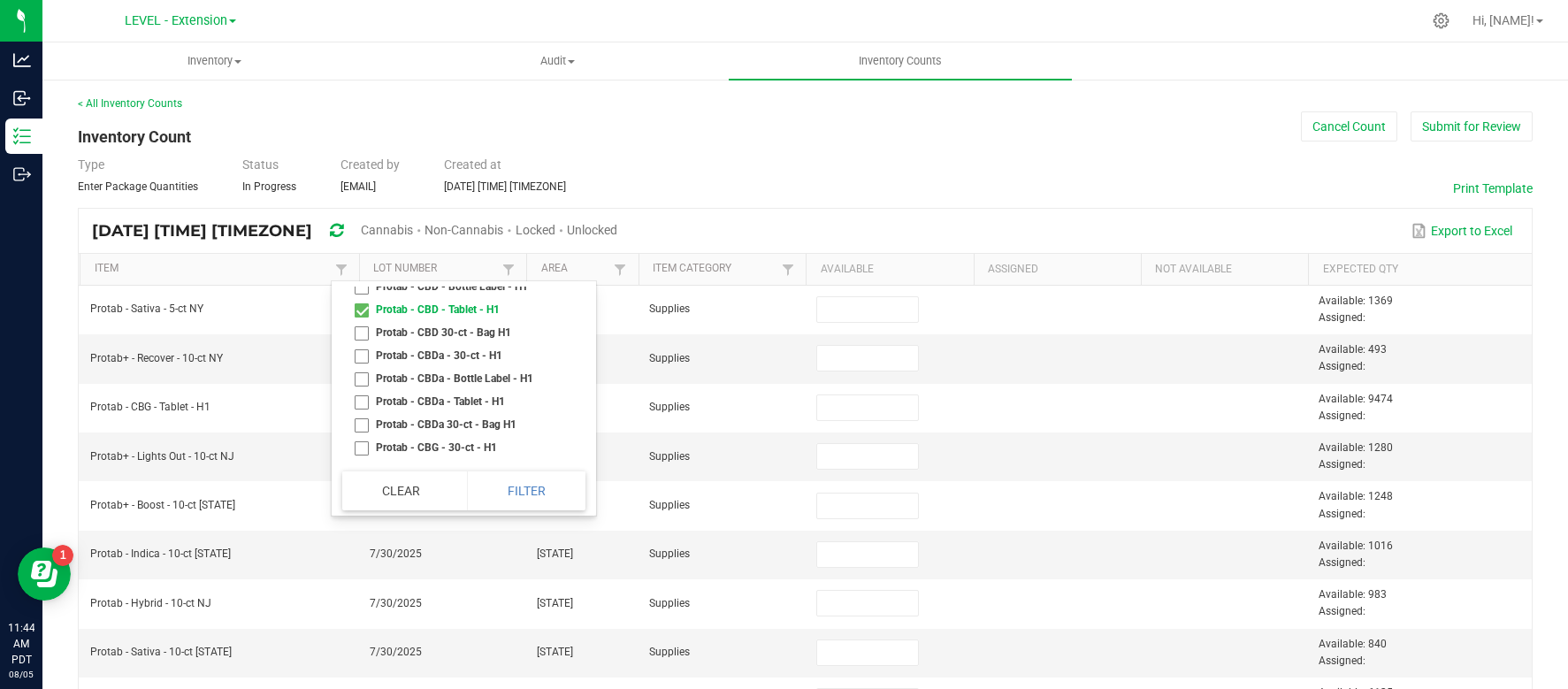 click on "Protab - CBDa - Tablet - H1" at bounding box center (458, 402) 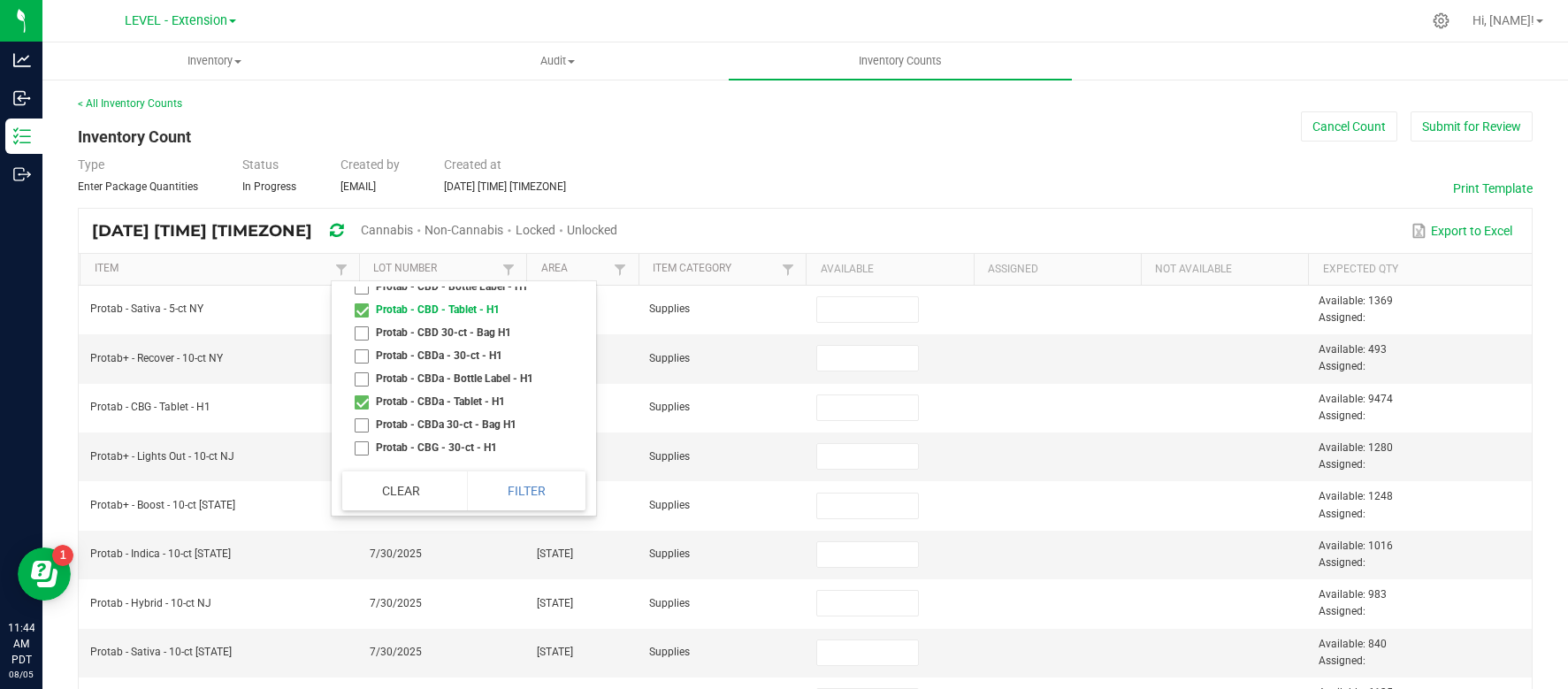 checkbox on "true" 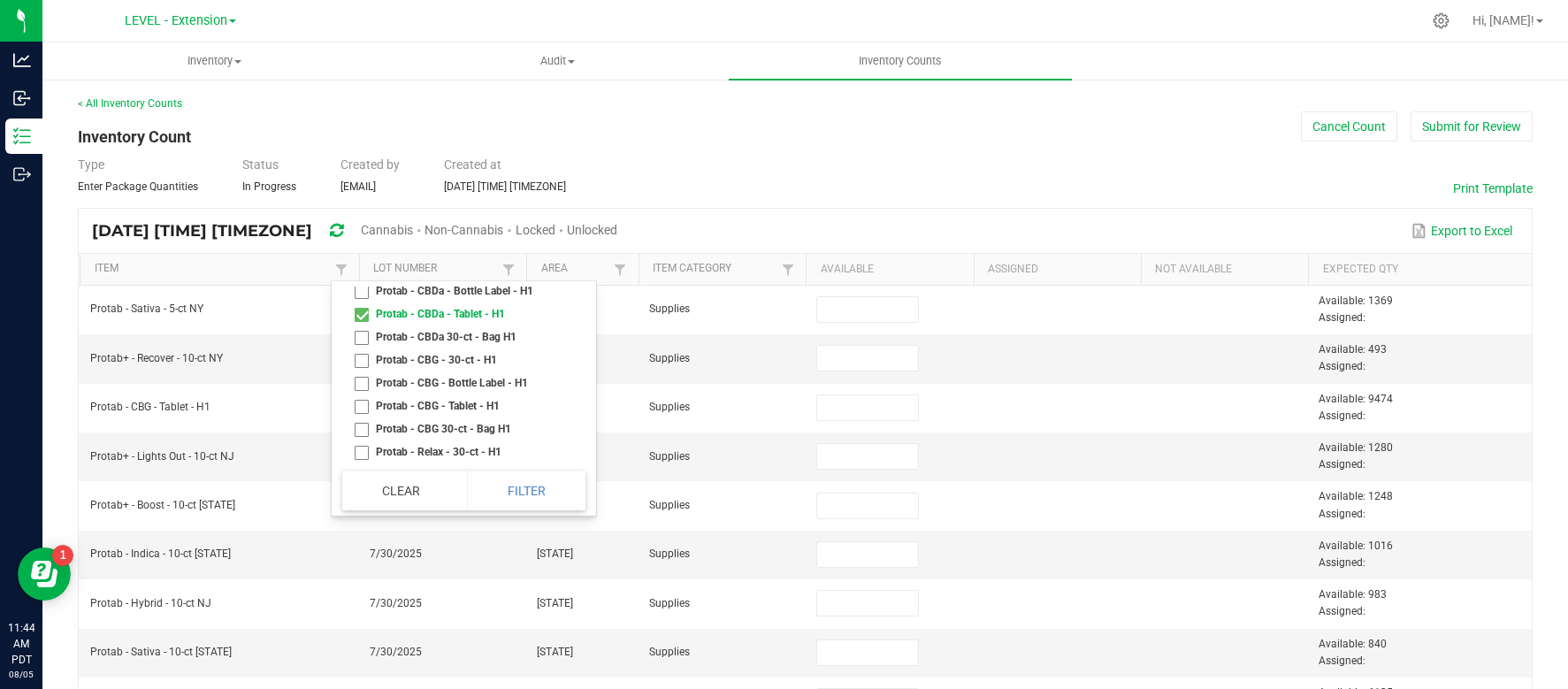 scroll, scrollTop: 359, scrollLeft: 0, axis: vertical 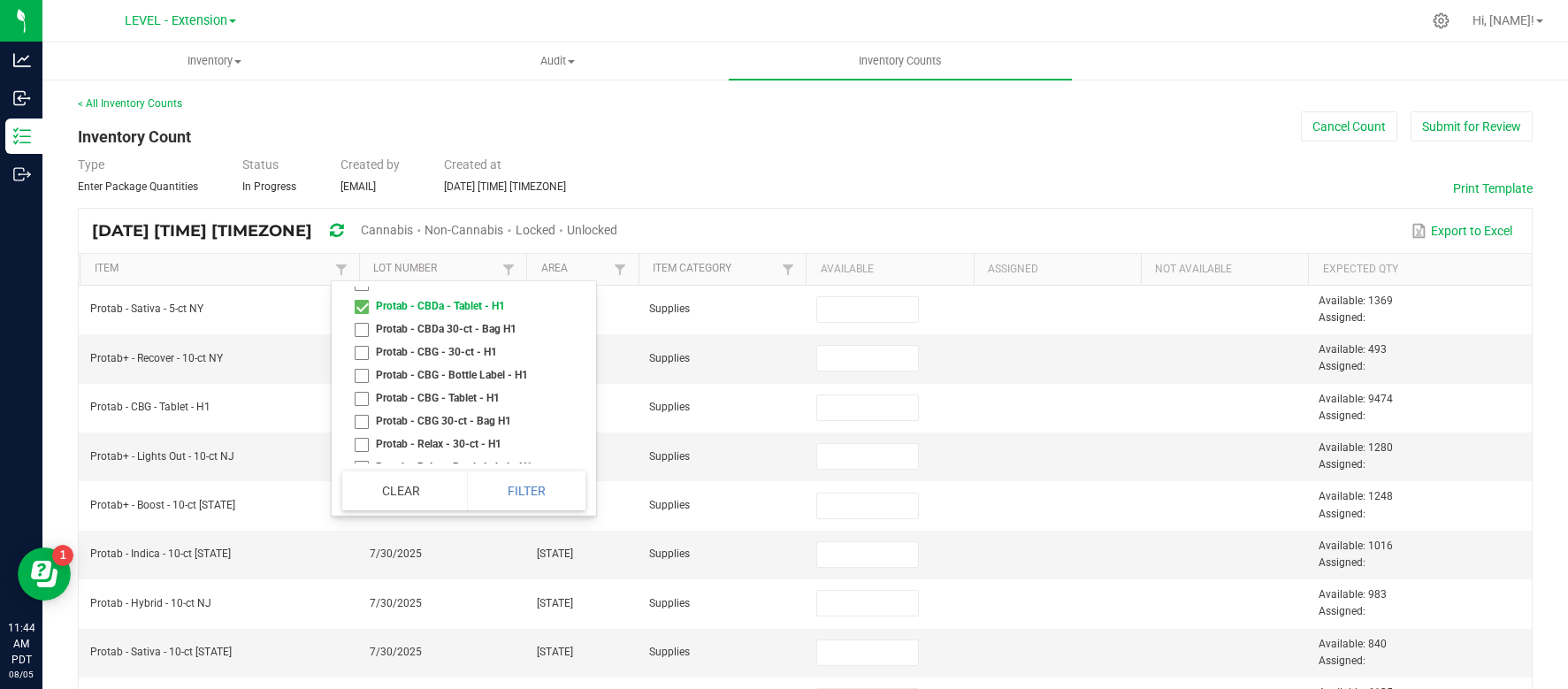 click on "Protab - CBG - Tablet - H1" at bounding box center (458, 398) 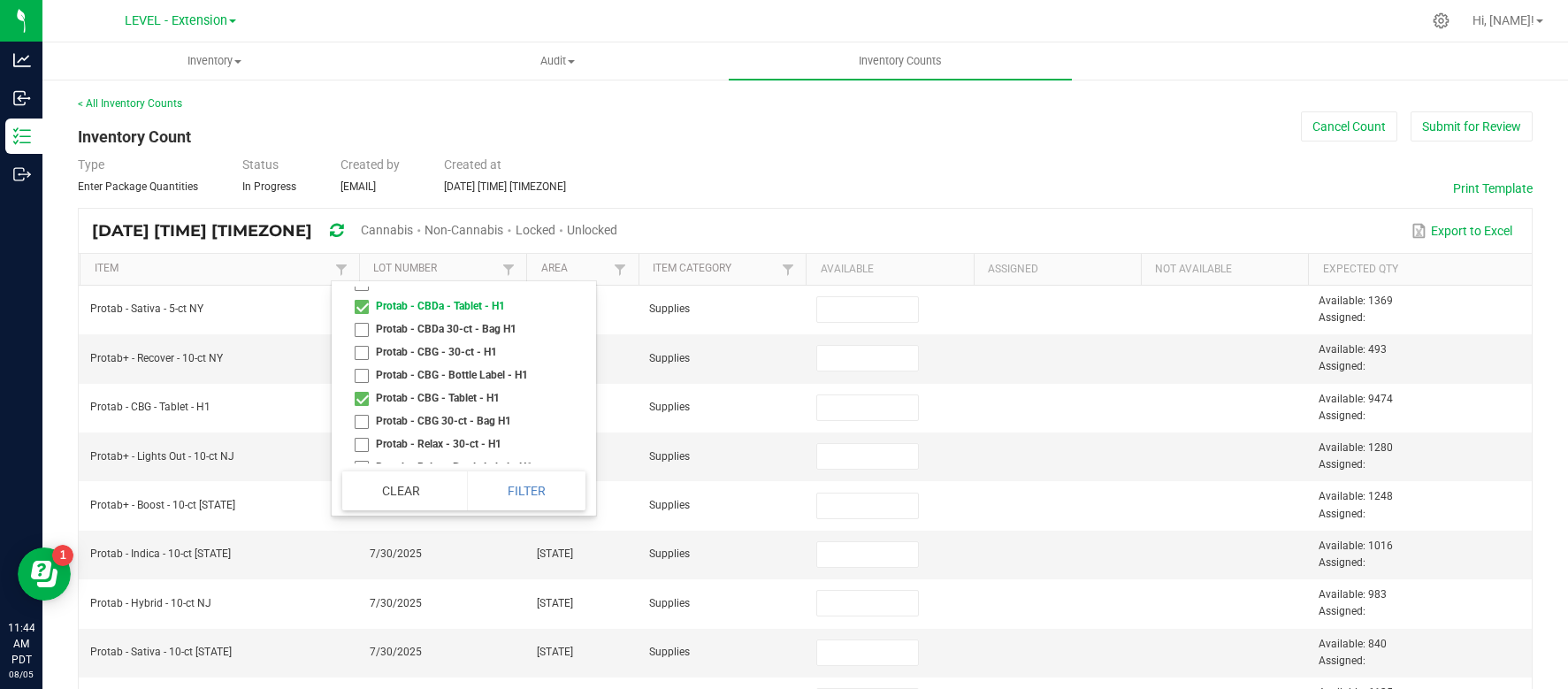 checkbox on "true" 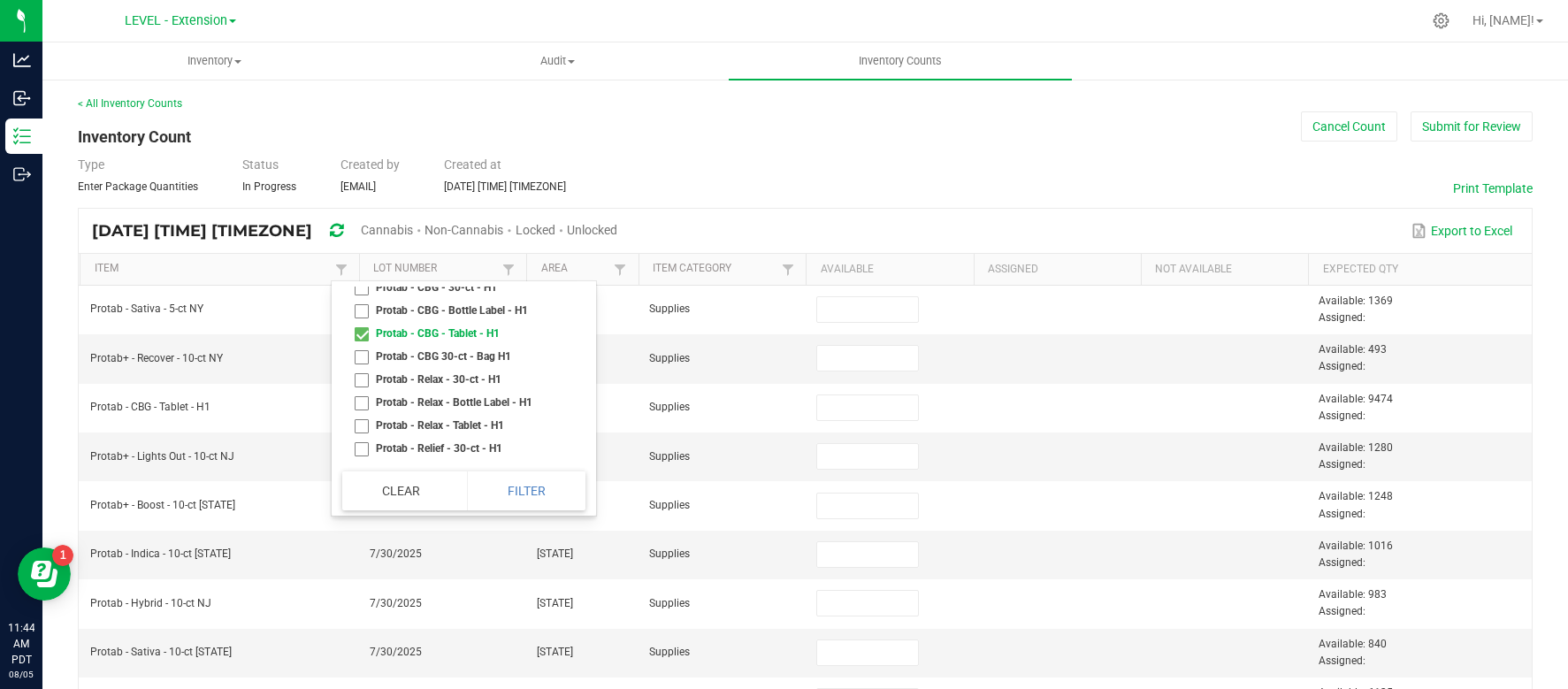 click on "Protab - Relax - Tablet - H1" at bounding box center (458, 425) 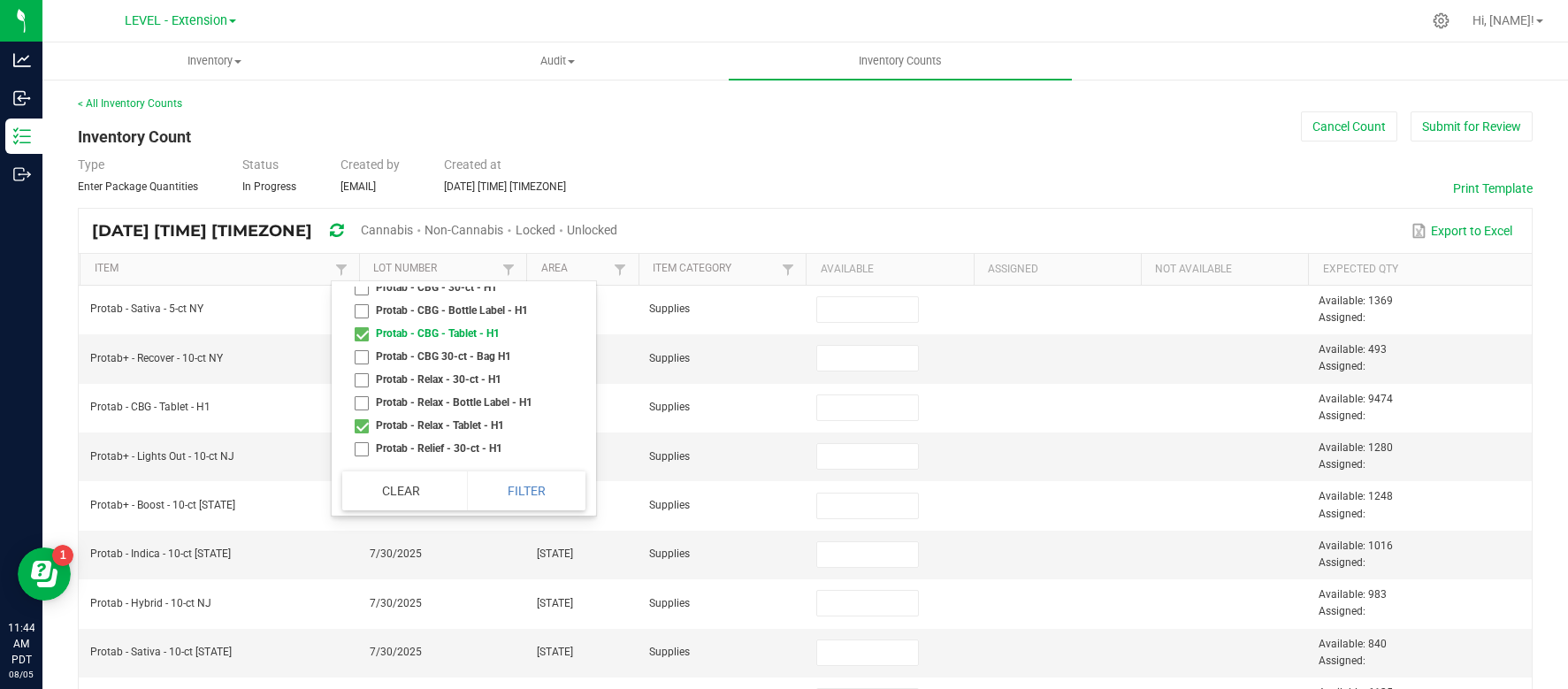 checkbox on "true" 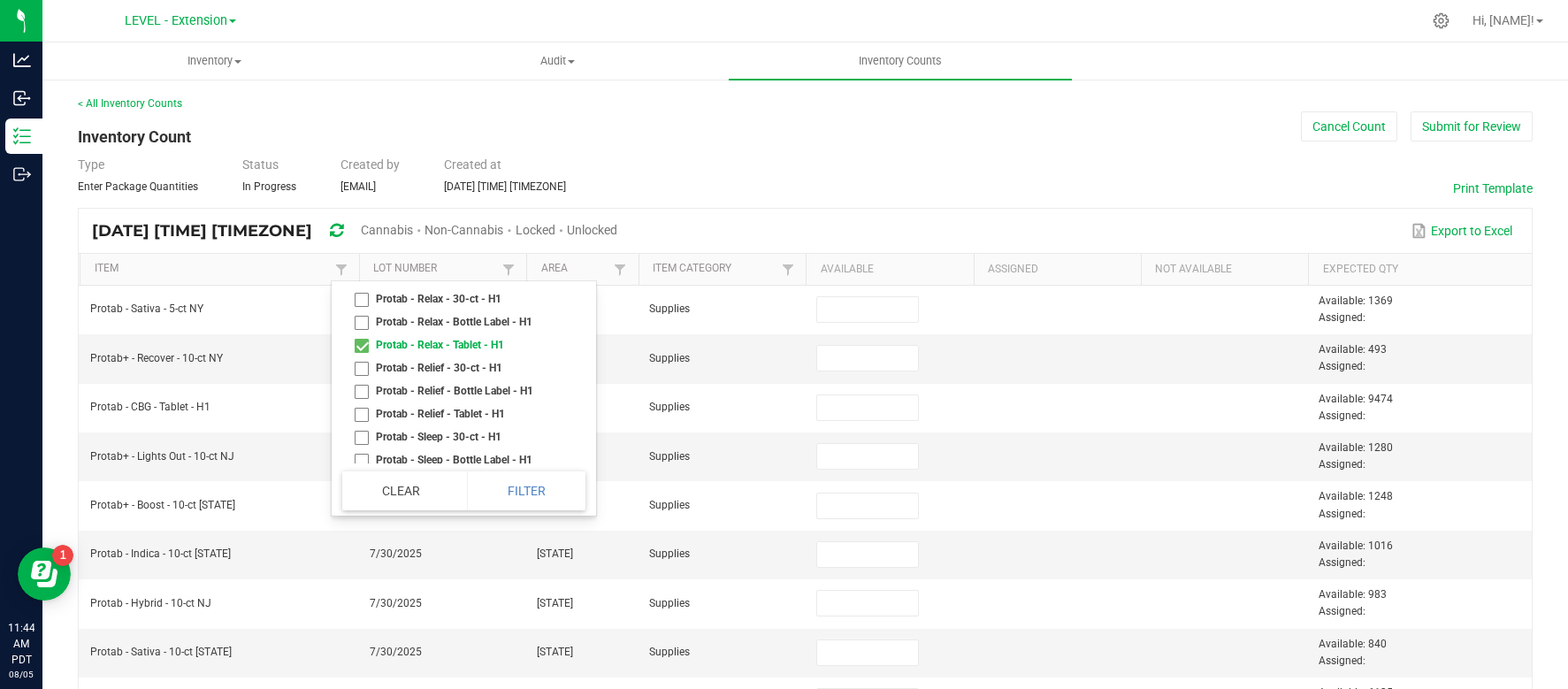 click on "Protab - Relief - Tablet - H1" at bounding box center (458, 414) 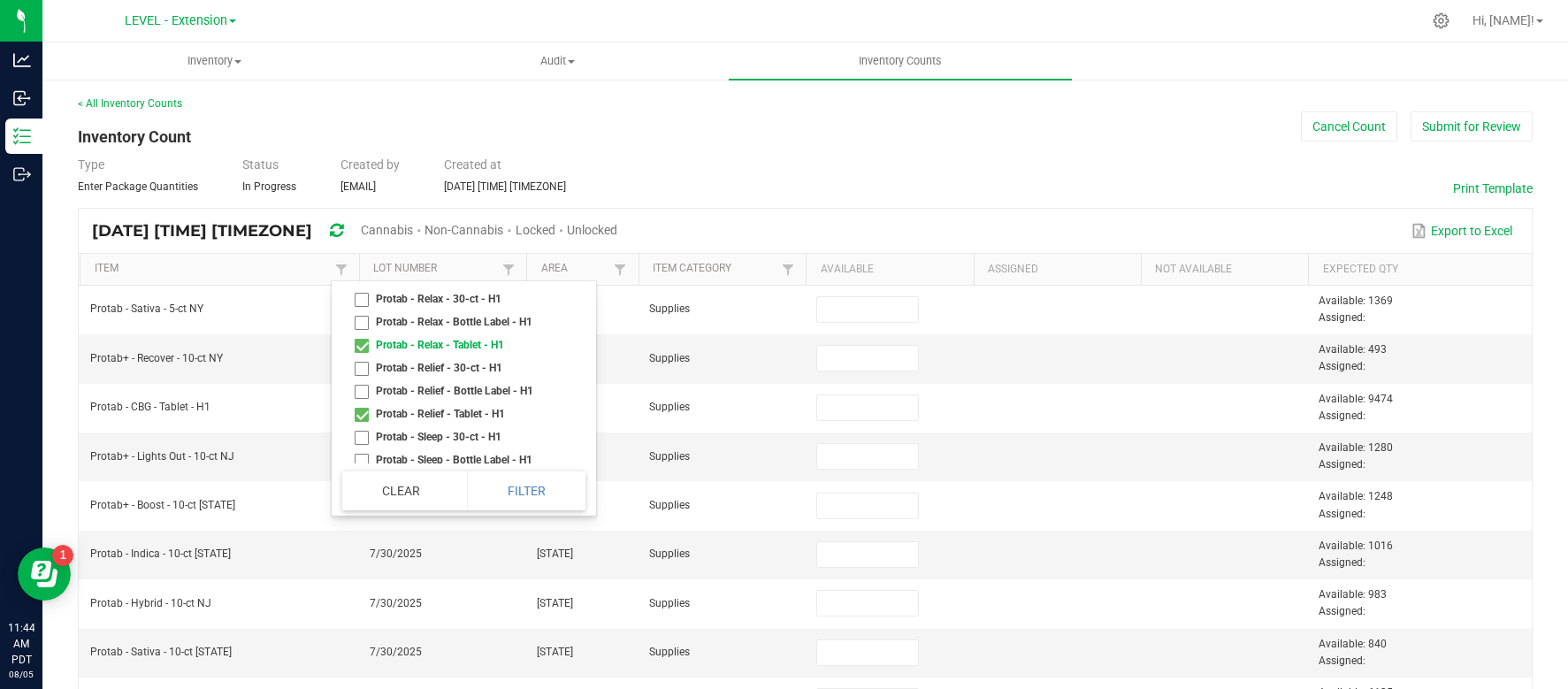 checkbox on "true" 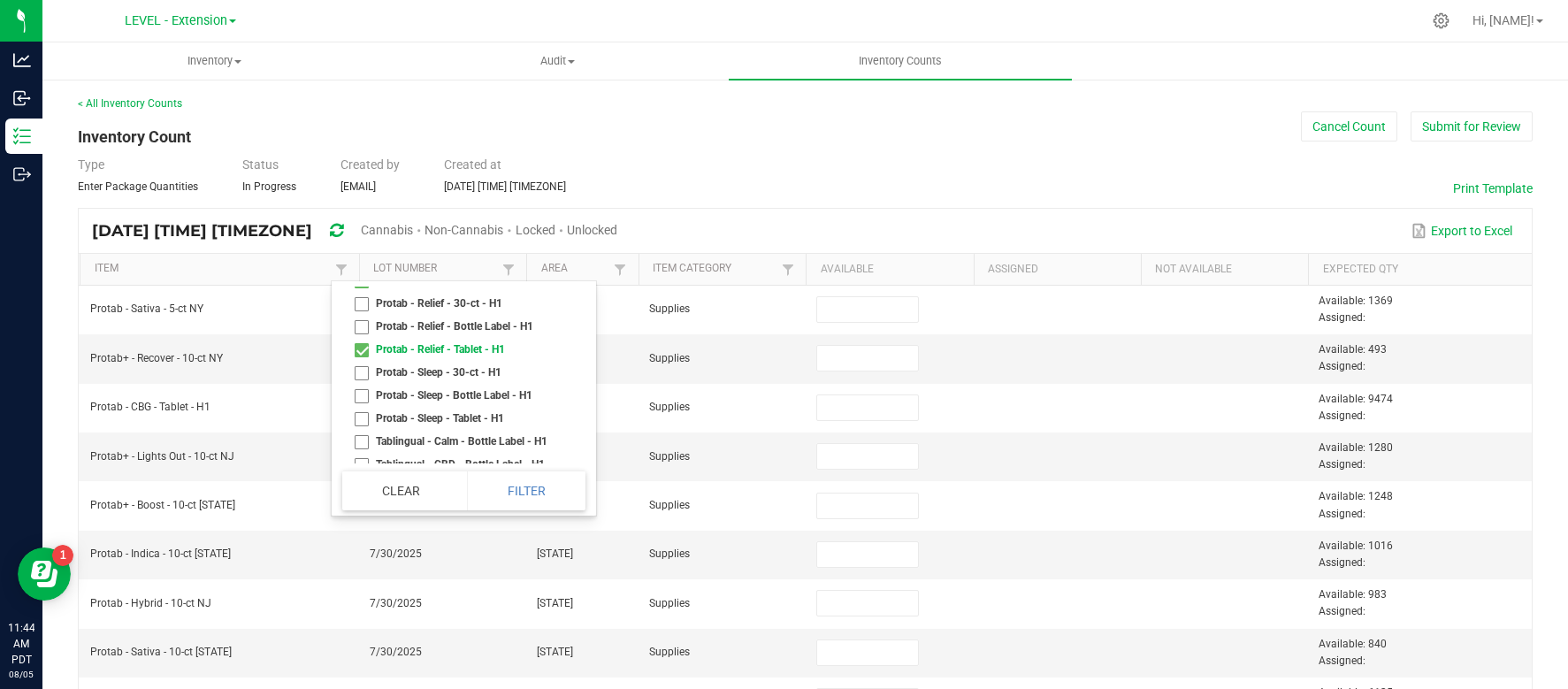 scroll, scrollTop: 576, scrollLeft: 0, axis: vertical 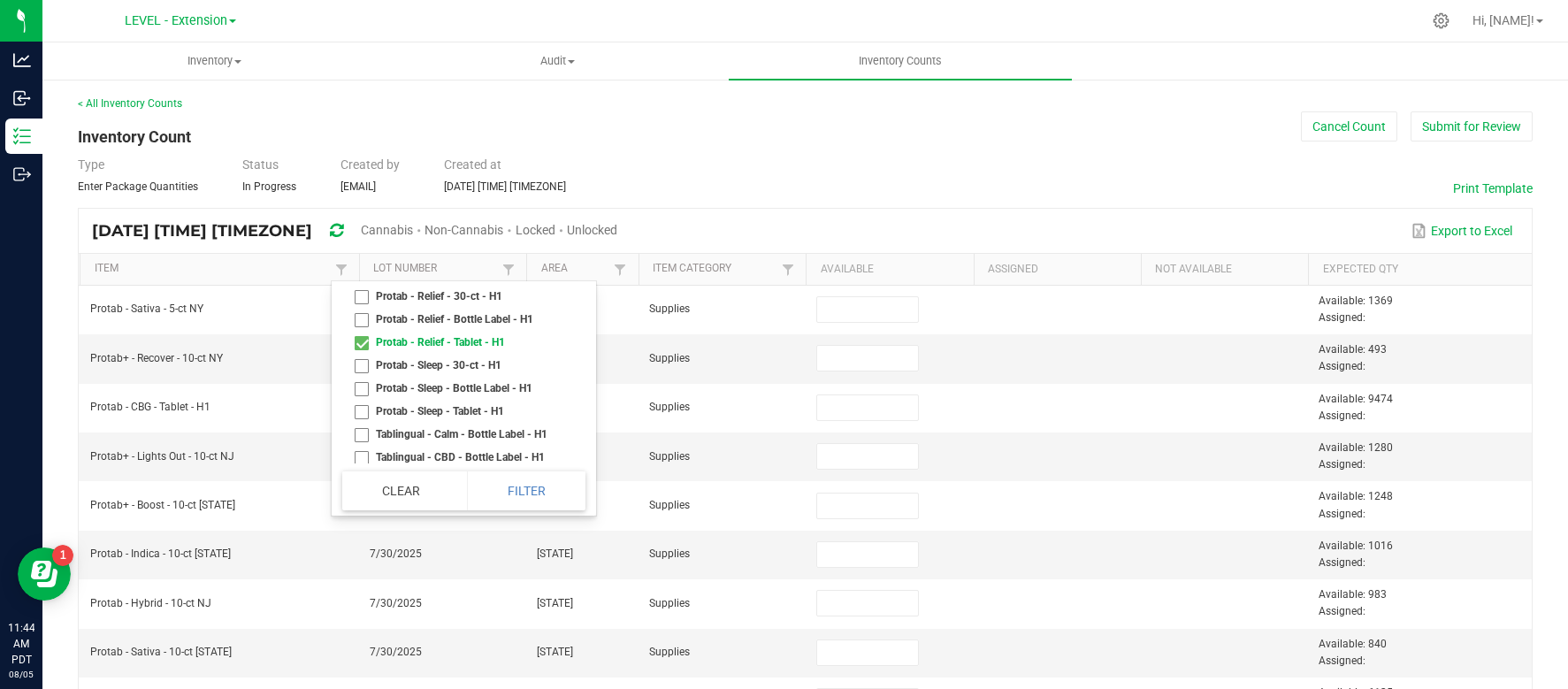 click on "Protab - Sleep - Tablet - H1" at bounding box center [458, 411] 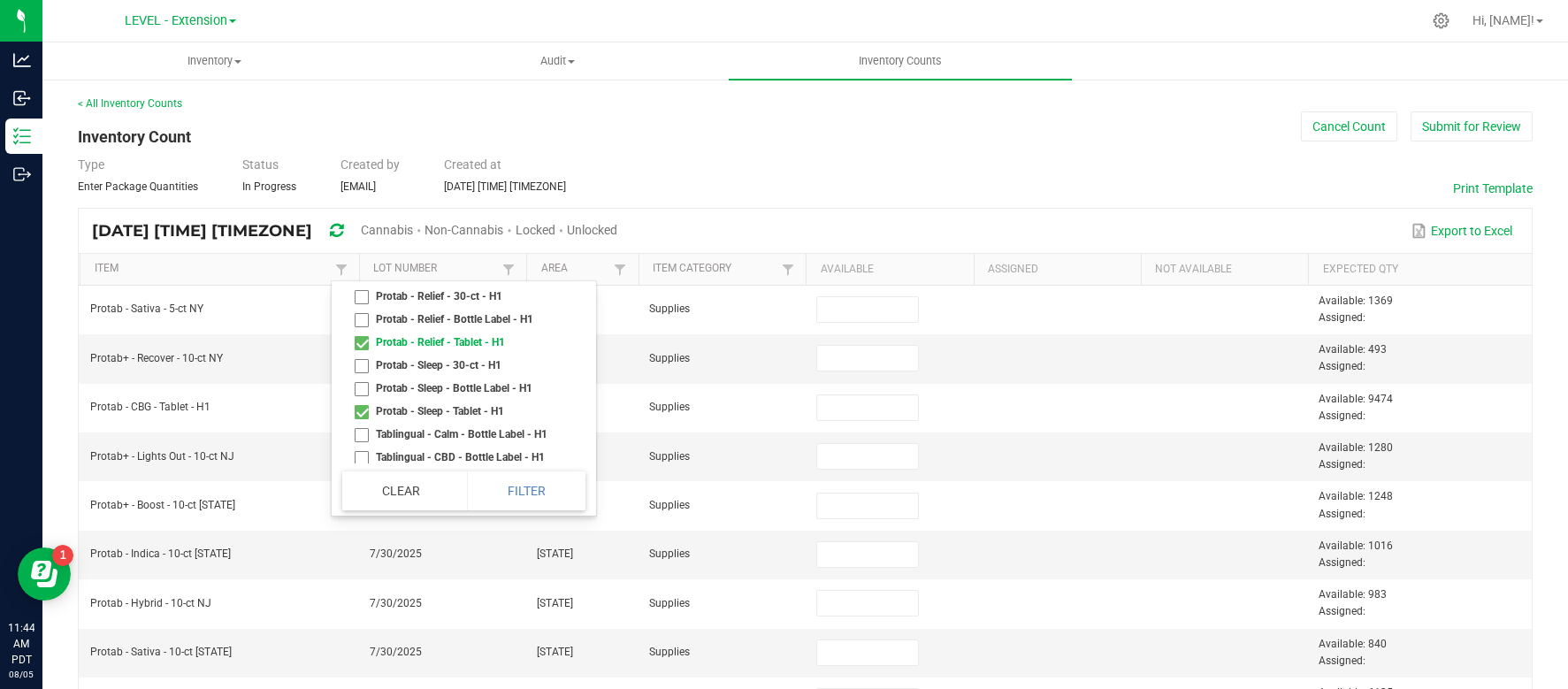 checkbox on "true" 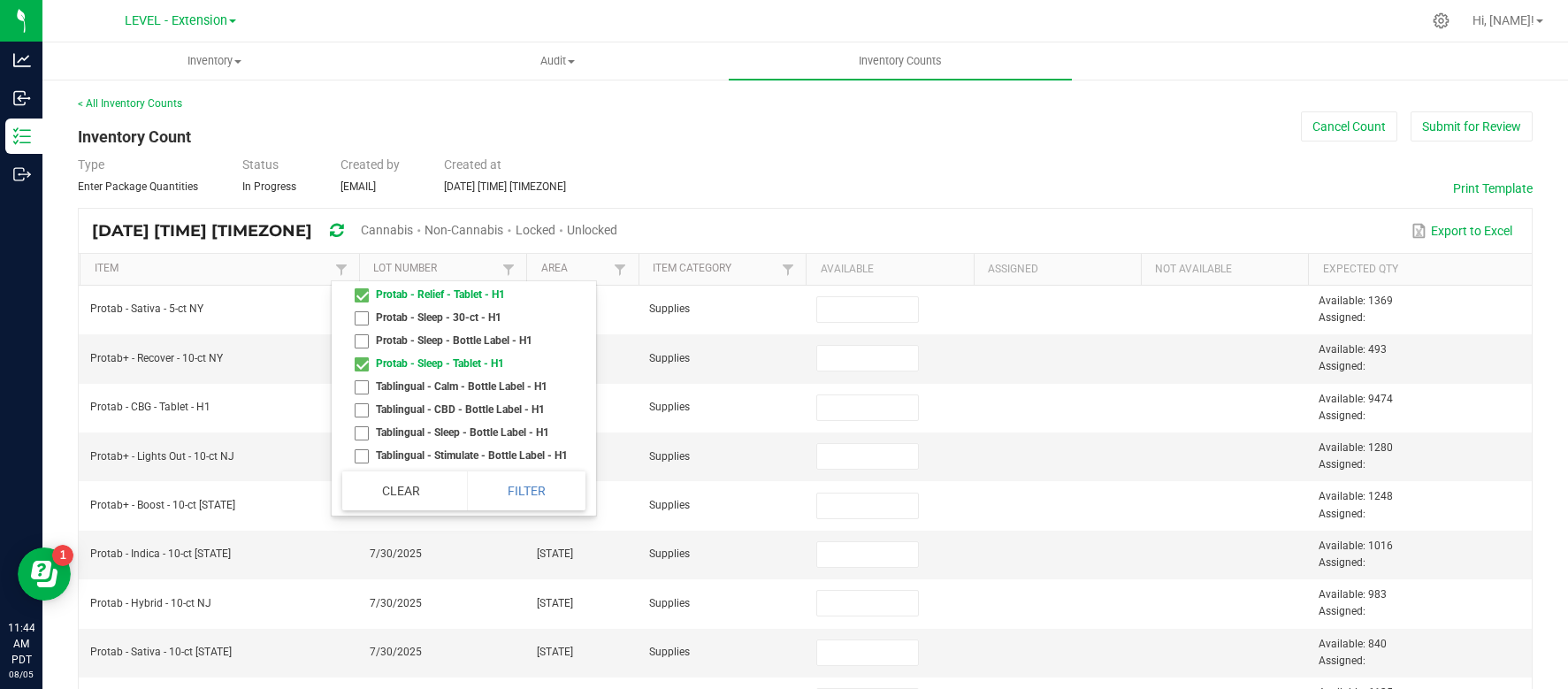 scroll, scrollTop: 627, scrollLeft: 0, axis: vertical 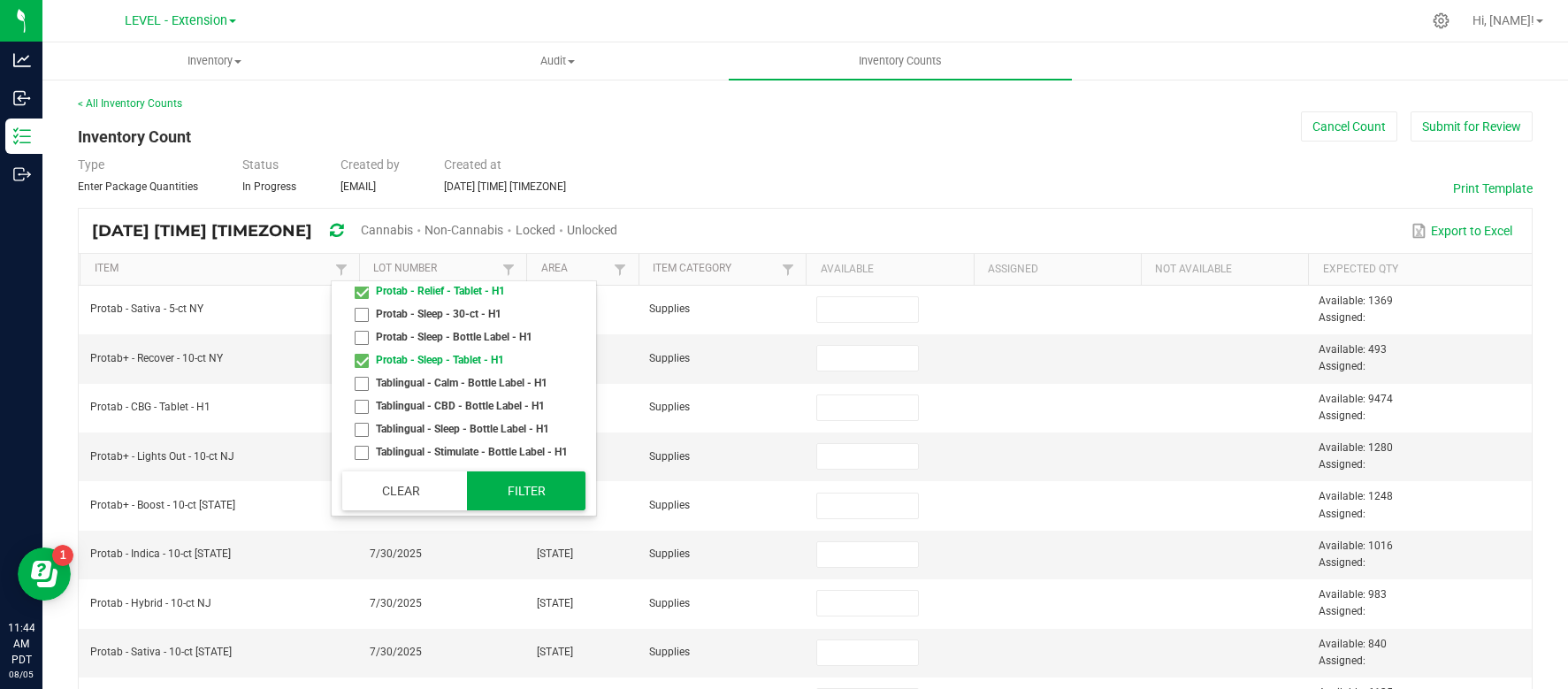 click on "Filter" at bounding box center [526, 491] 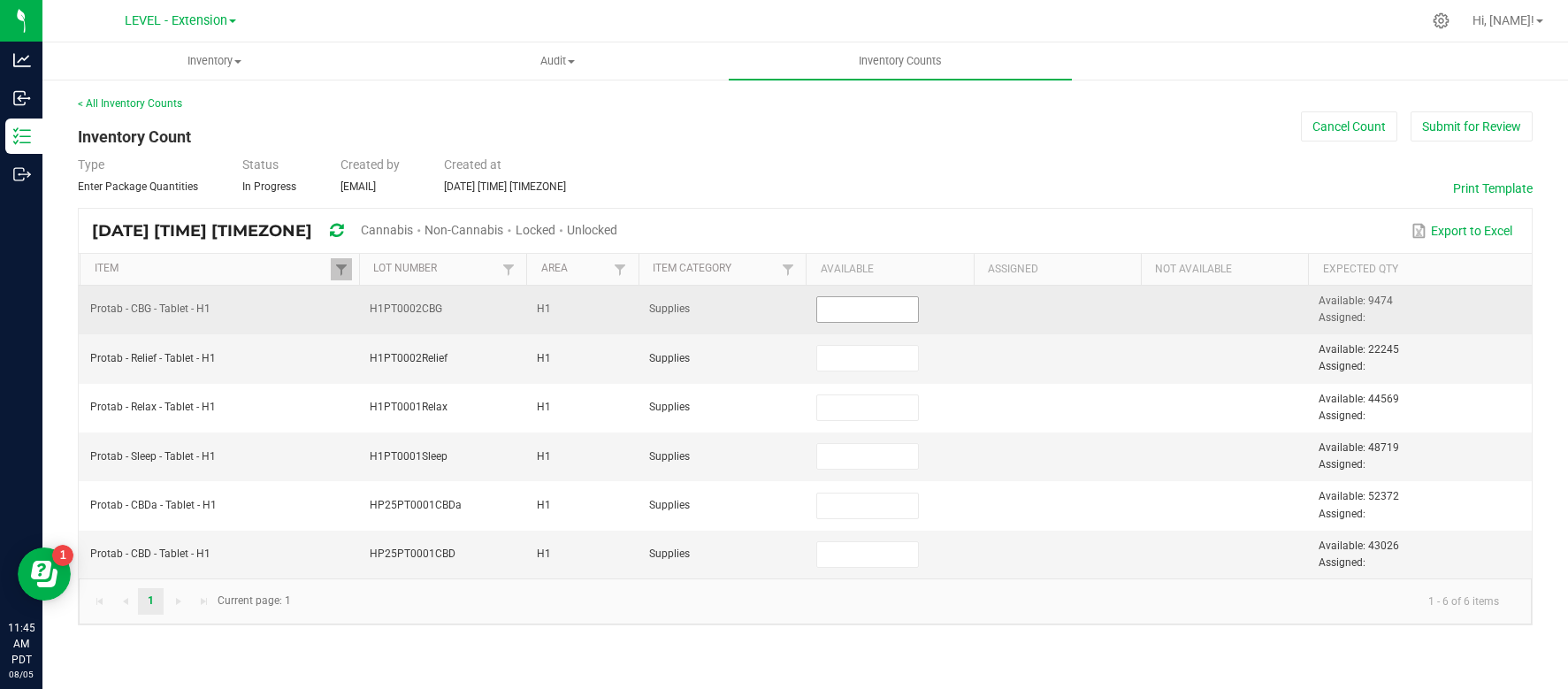 click at bounding box center [868, 310] 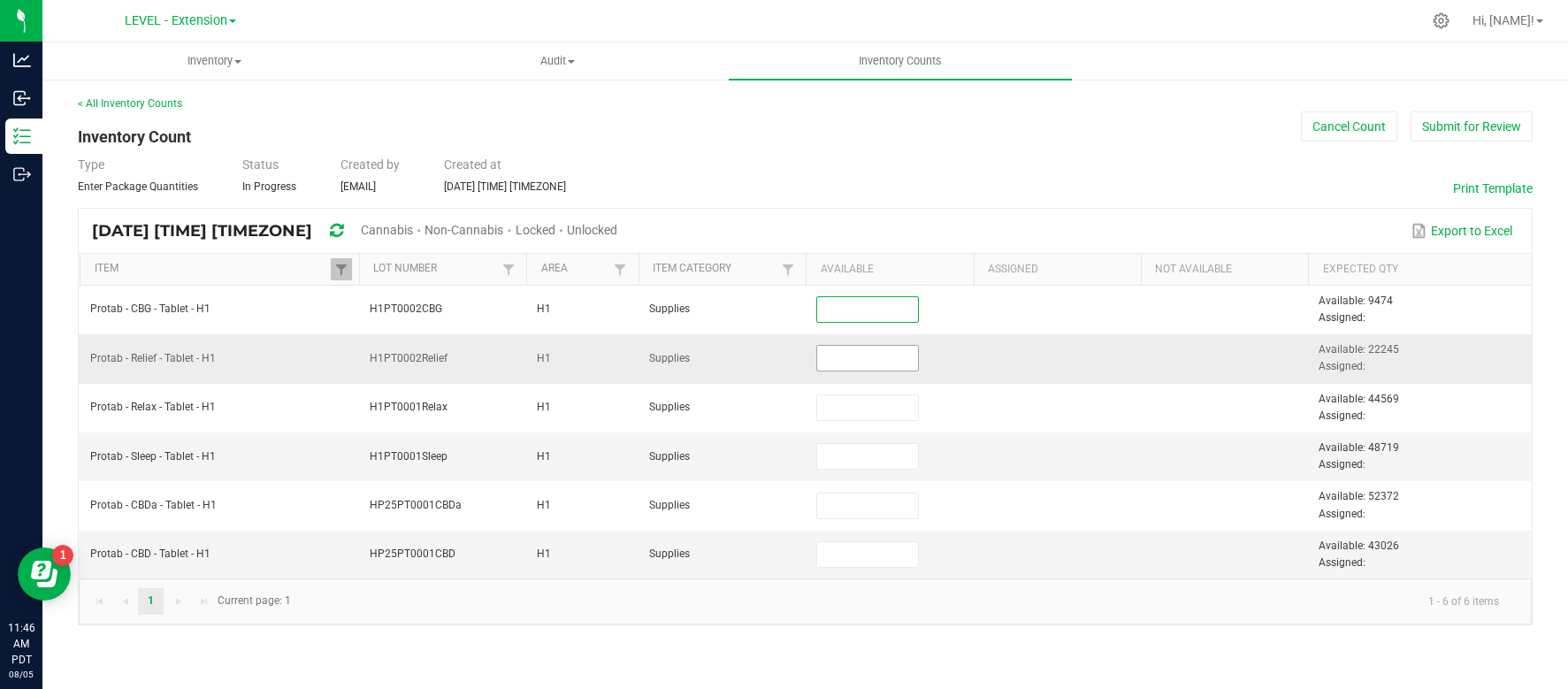 click at bounding box center (868, 358) 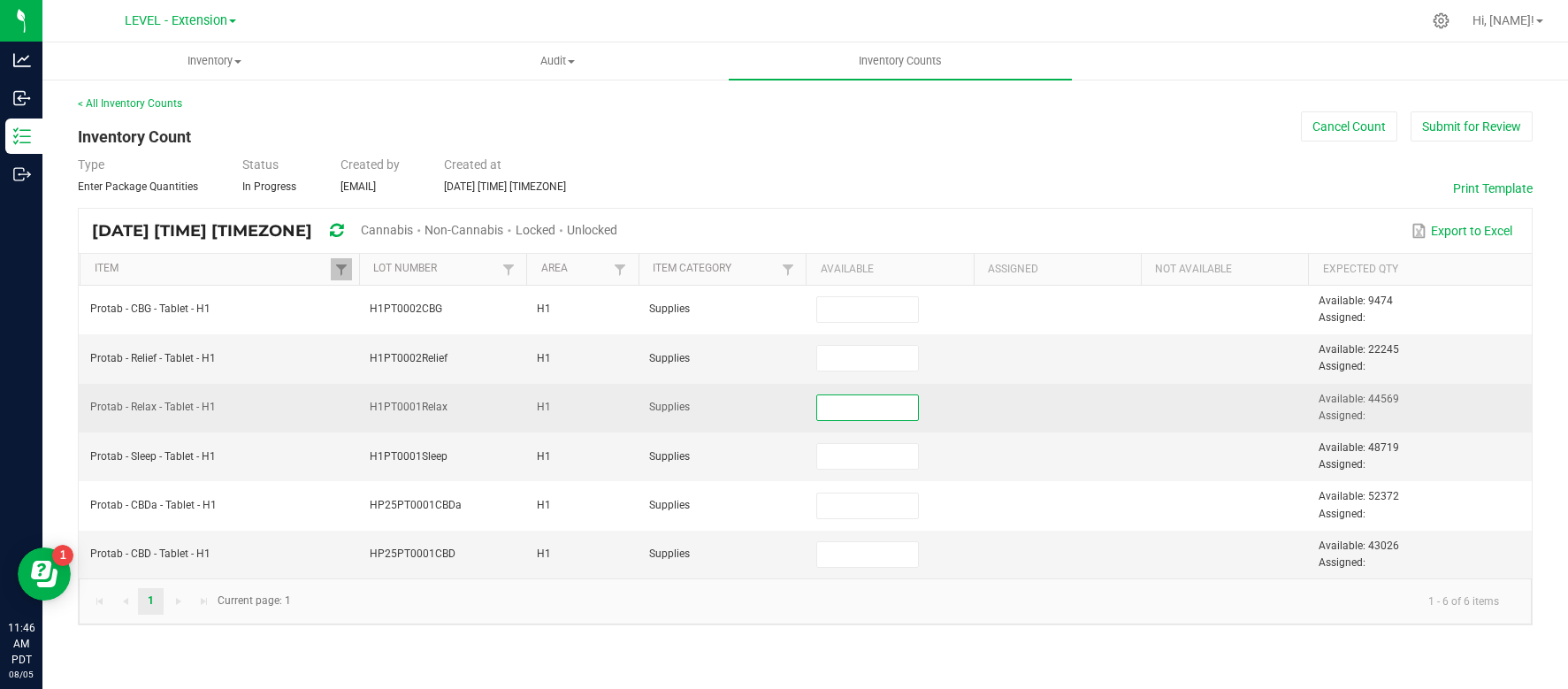 click at bounding box center (868, 408) 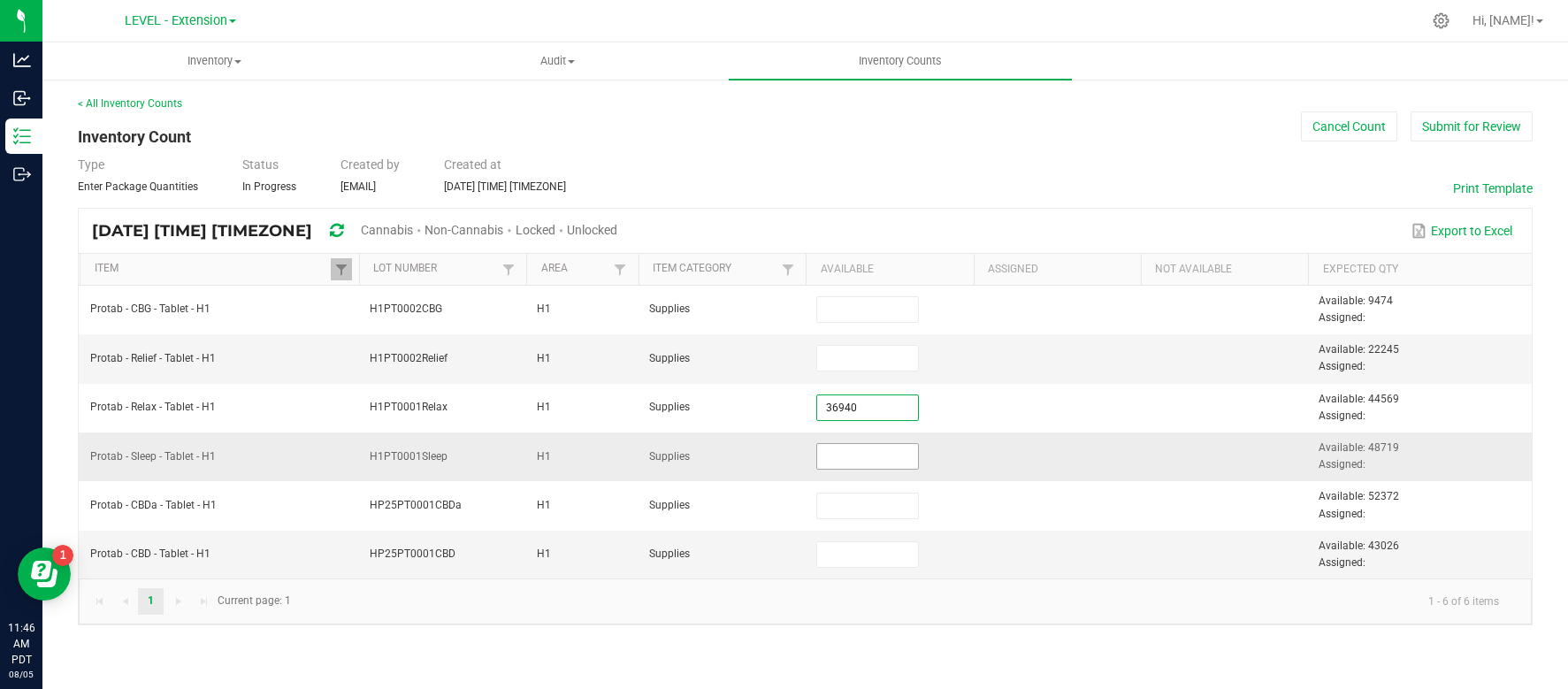 type on "36,940" 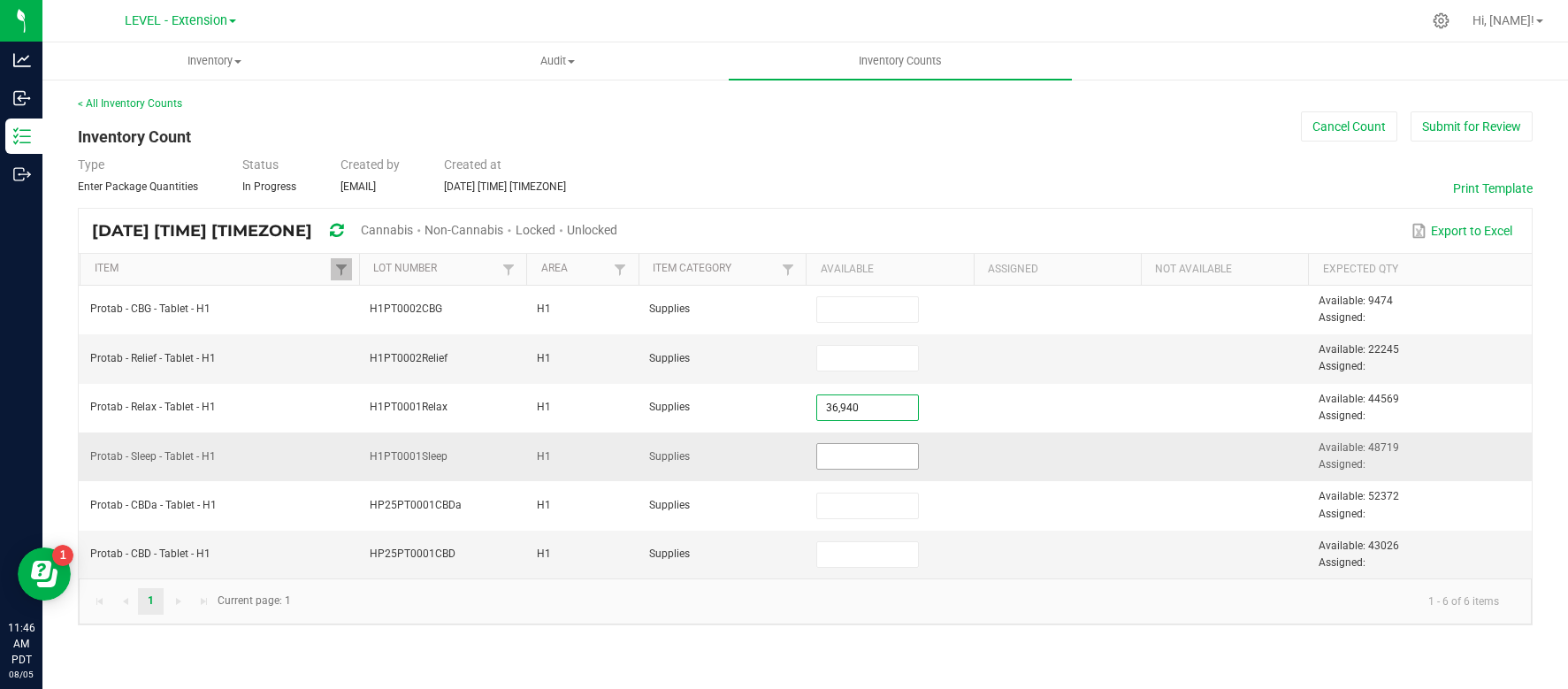 click at bounding box center (868, 456) 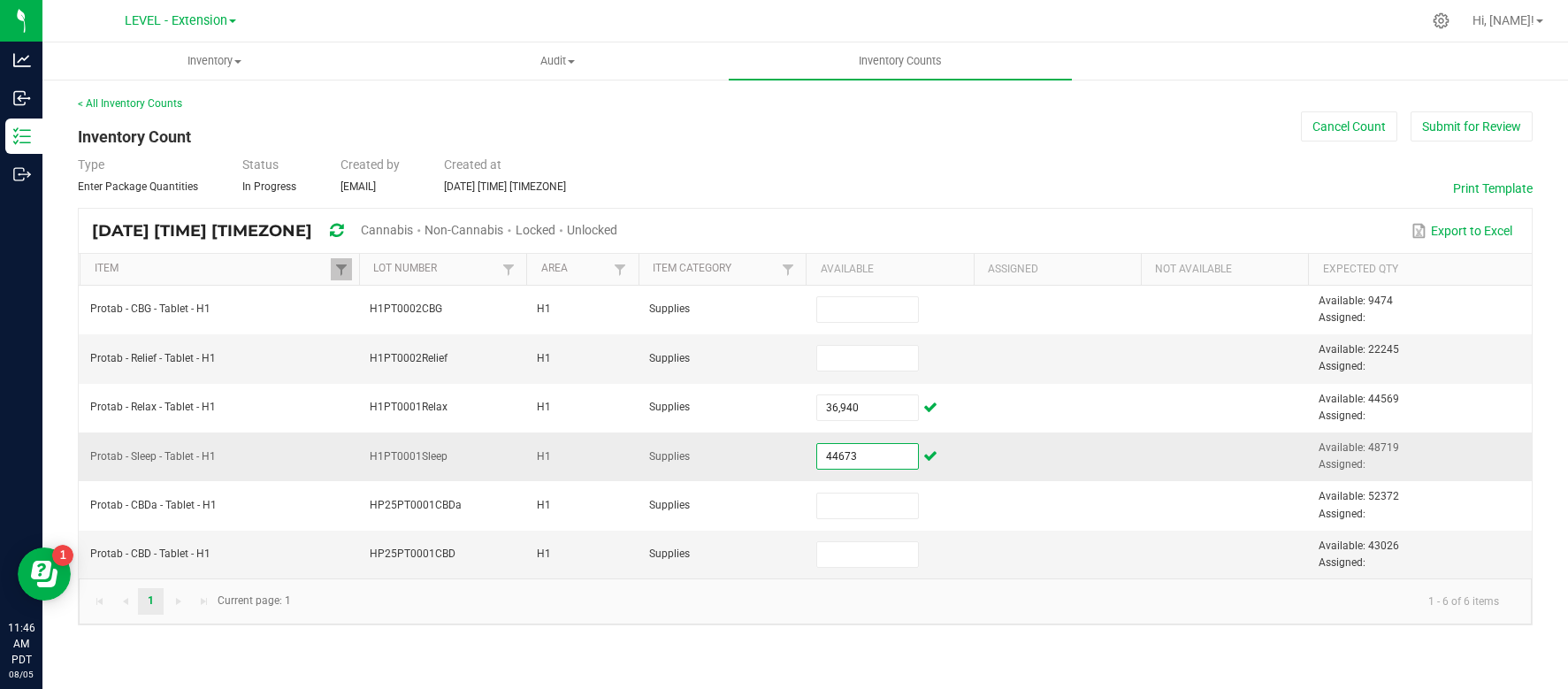 type on "44,673" 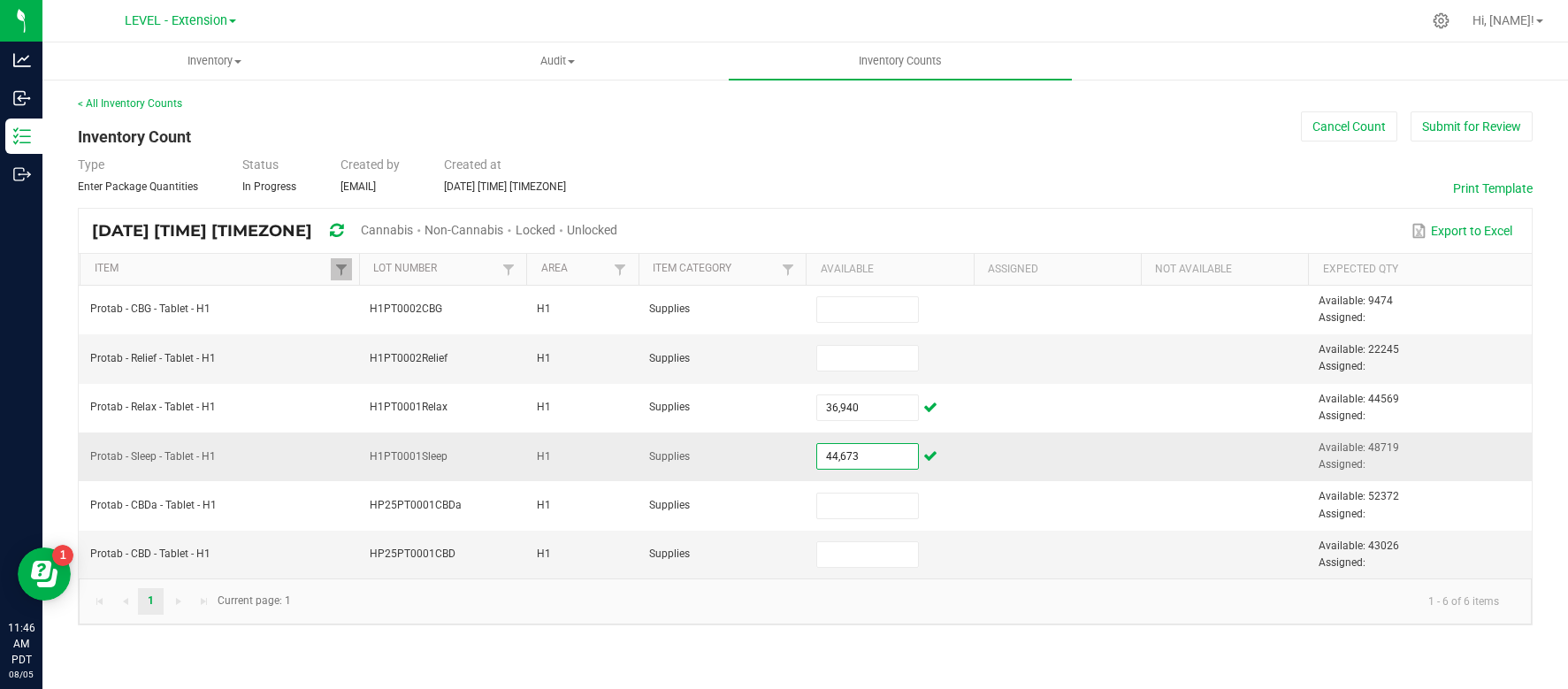 click on "44,673" at bounding box center [889, 456] 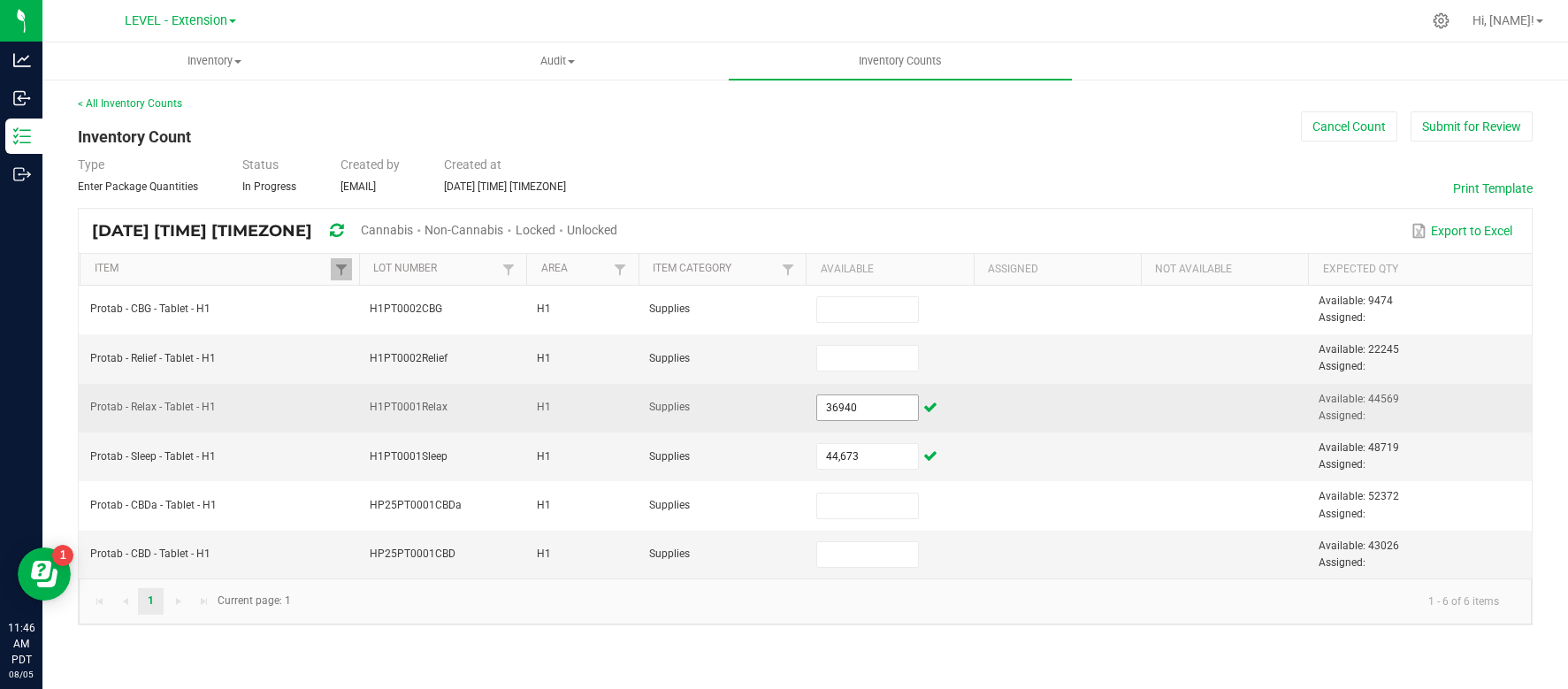 click on "36940" at bounding box center (868, 408) 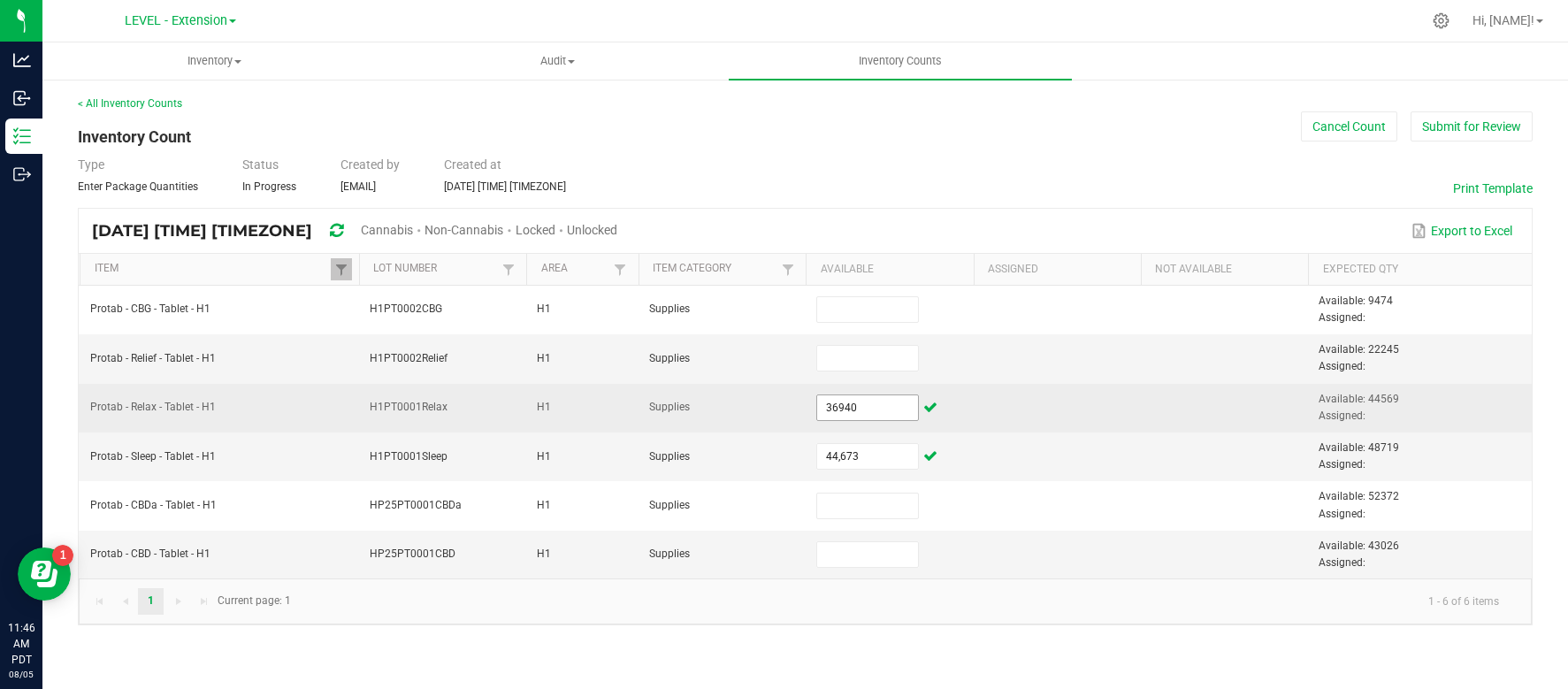 click on "36940" at bounding box center (868, 408) 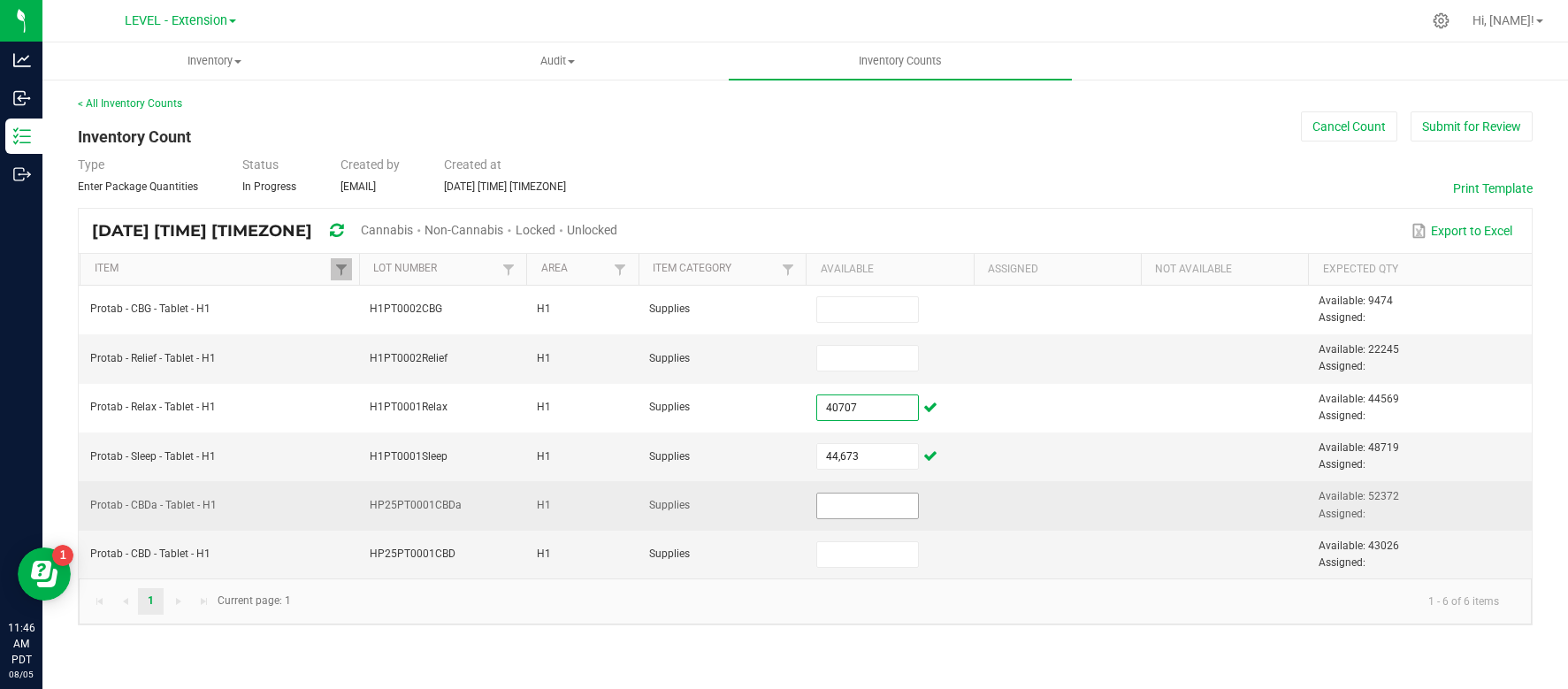 type on "40,707" 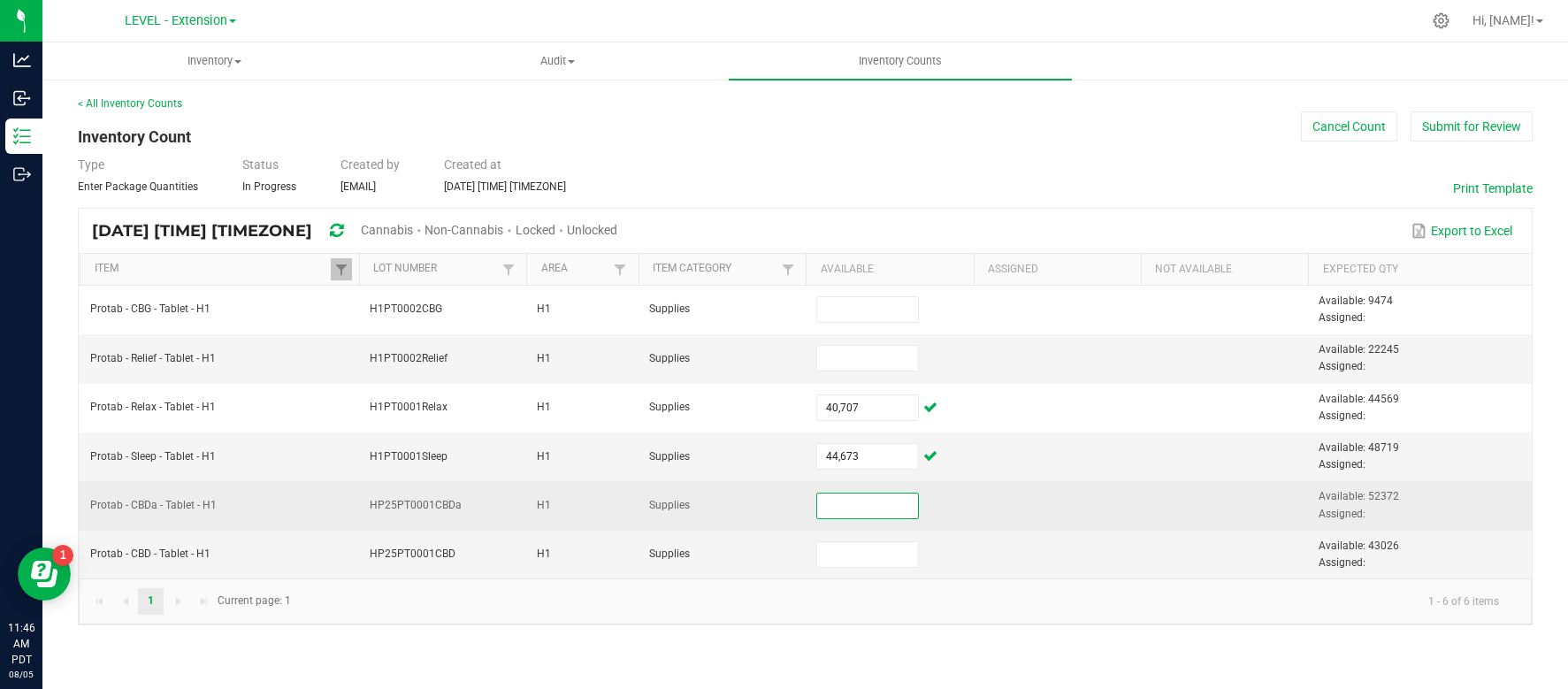 click at bounding box center [868, 506] 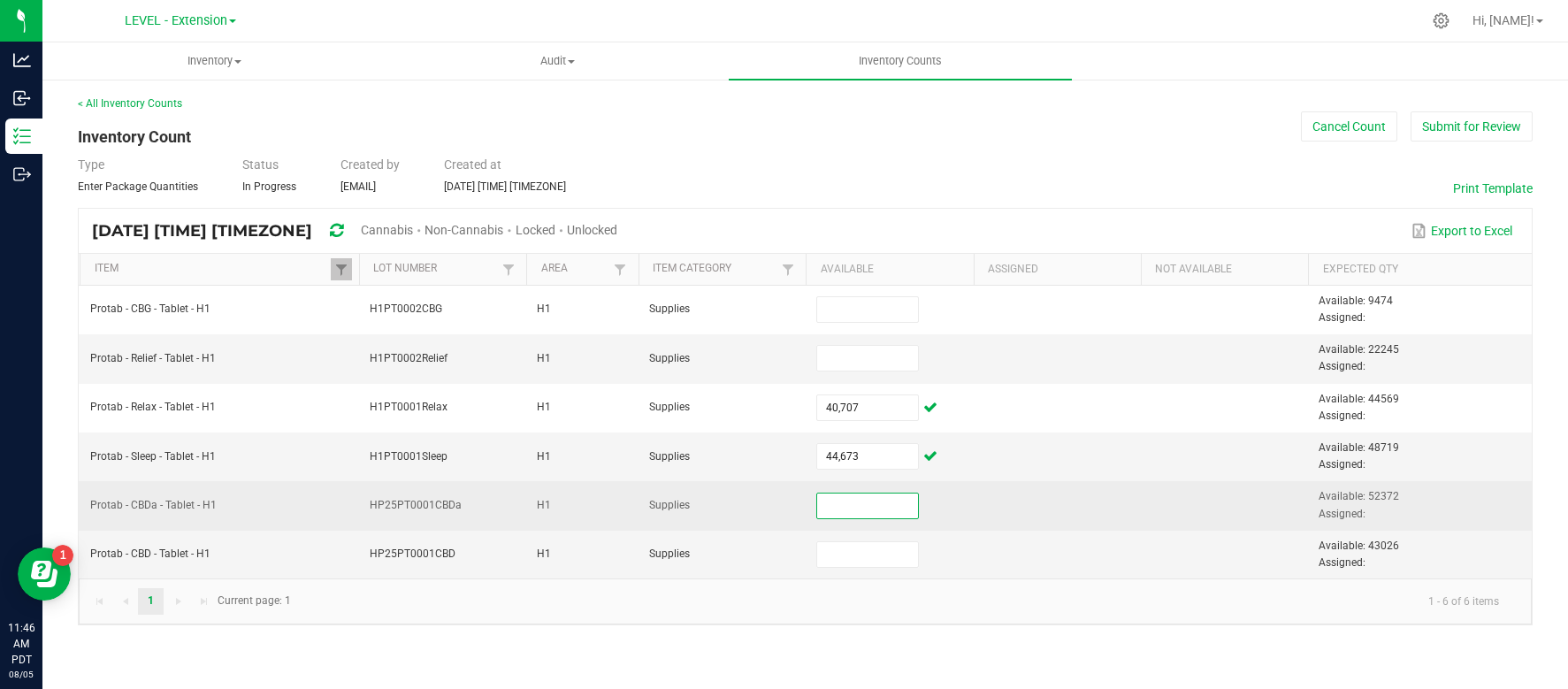 paste on "40858" 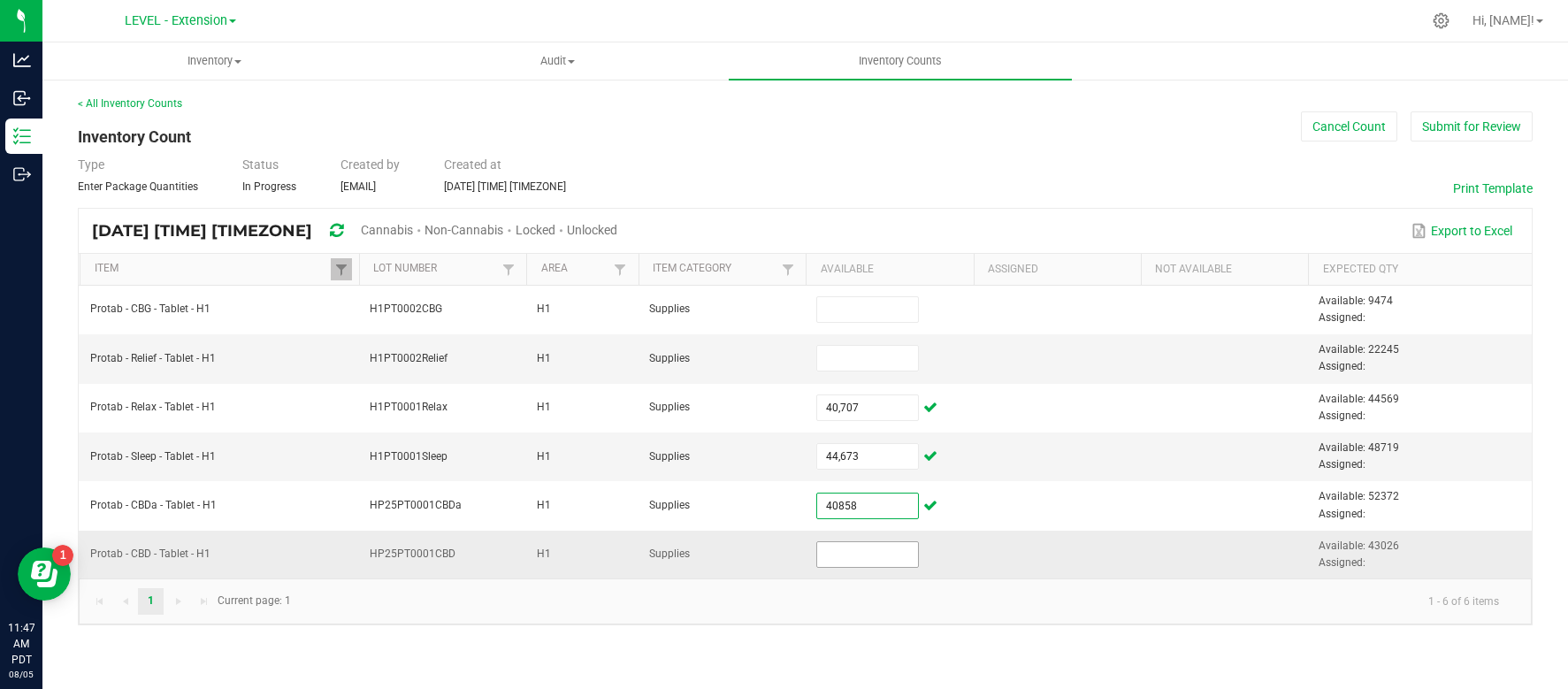 type on "40,858" 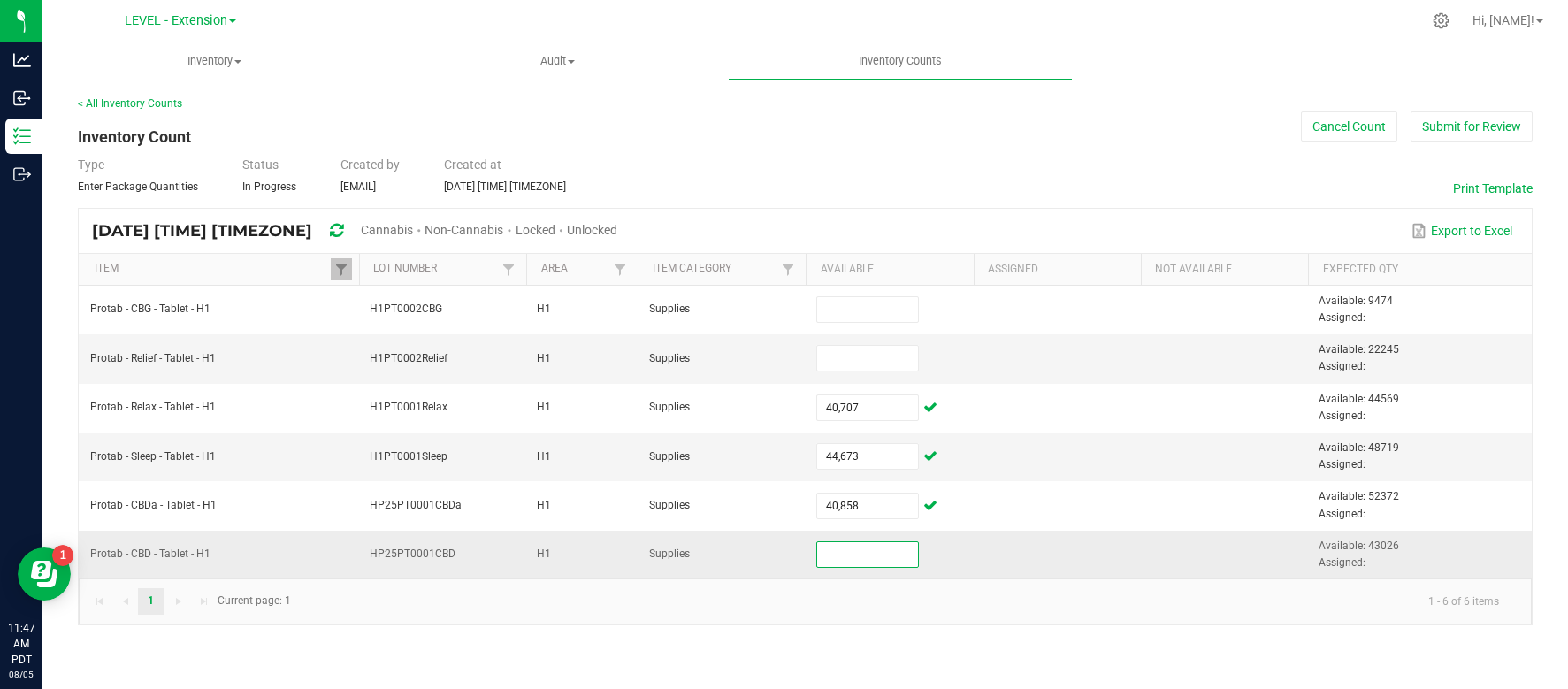 click at bounding box center [868, 555] 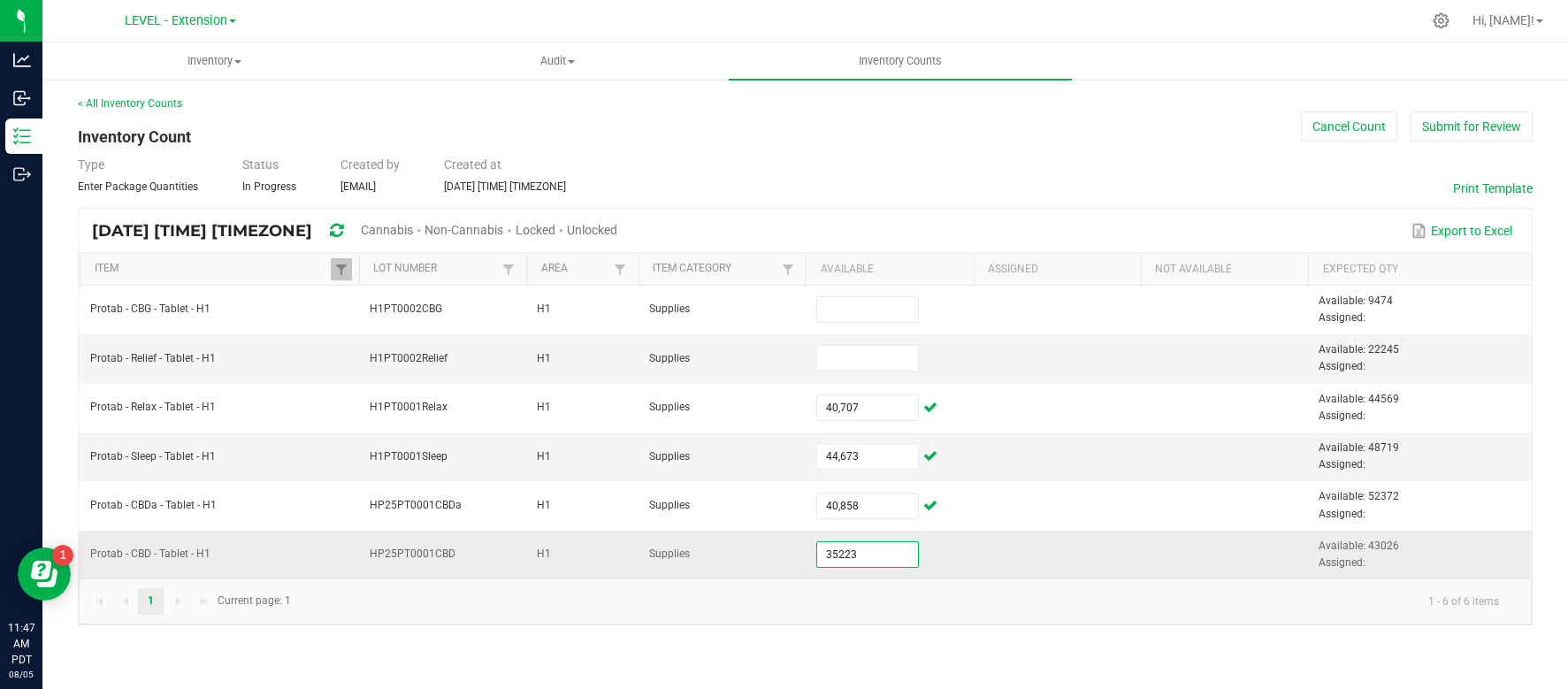 type on "35,223" 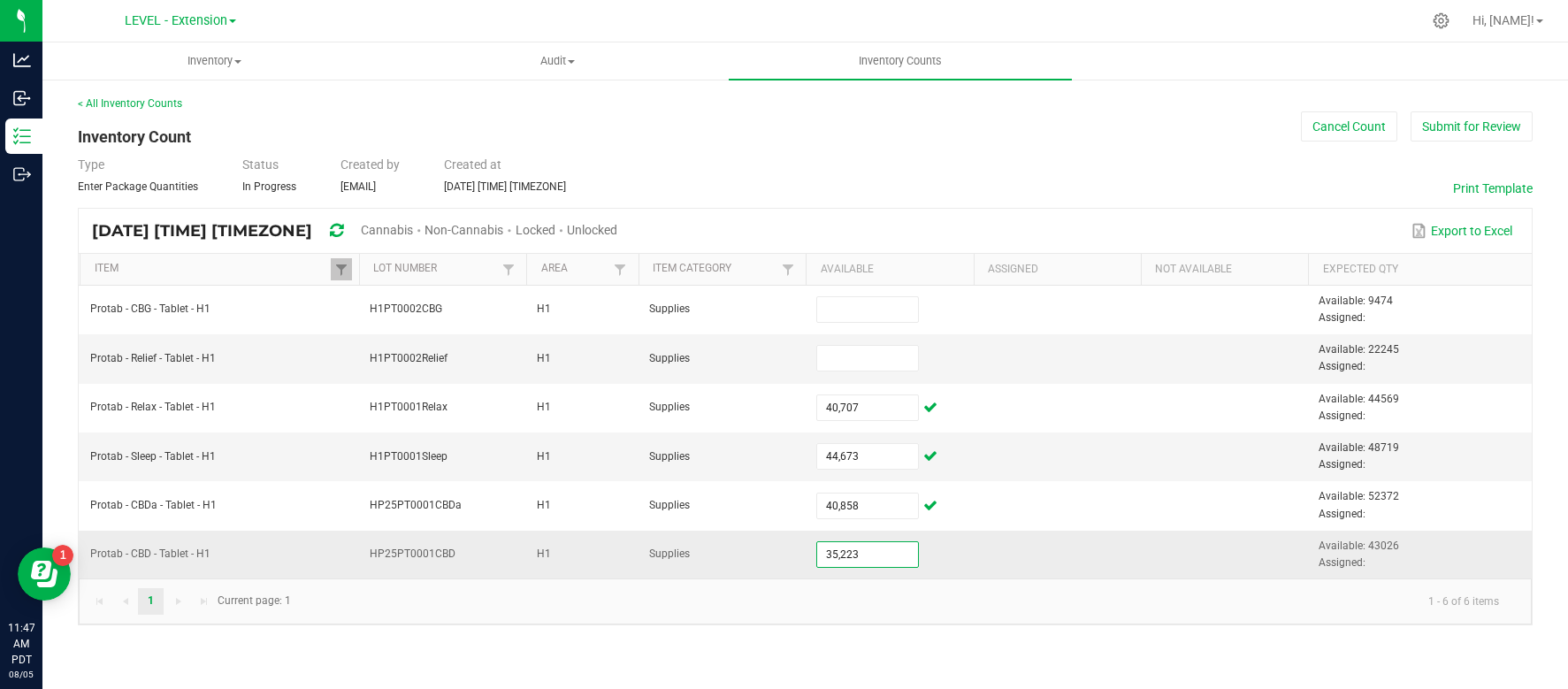 click at bounding box center (1057, 555) 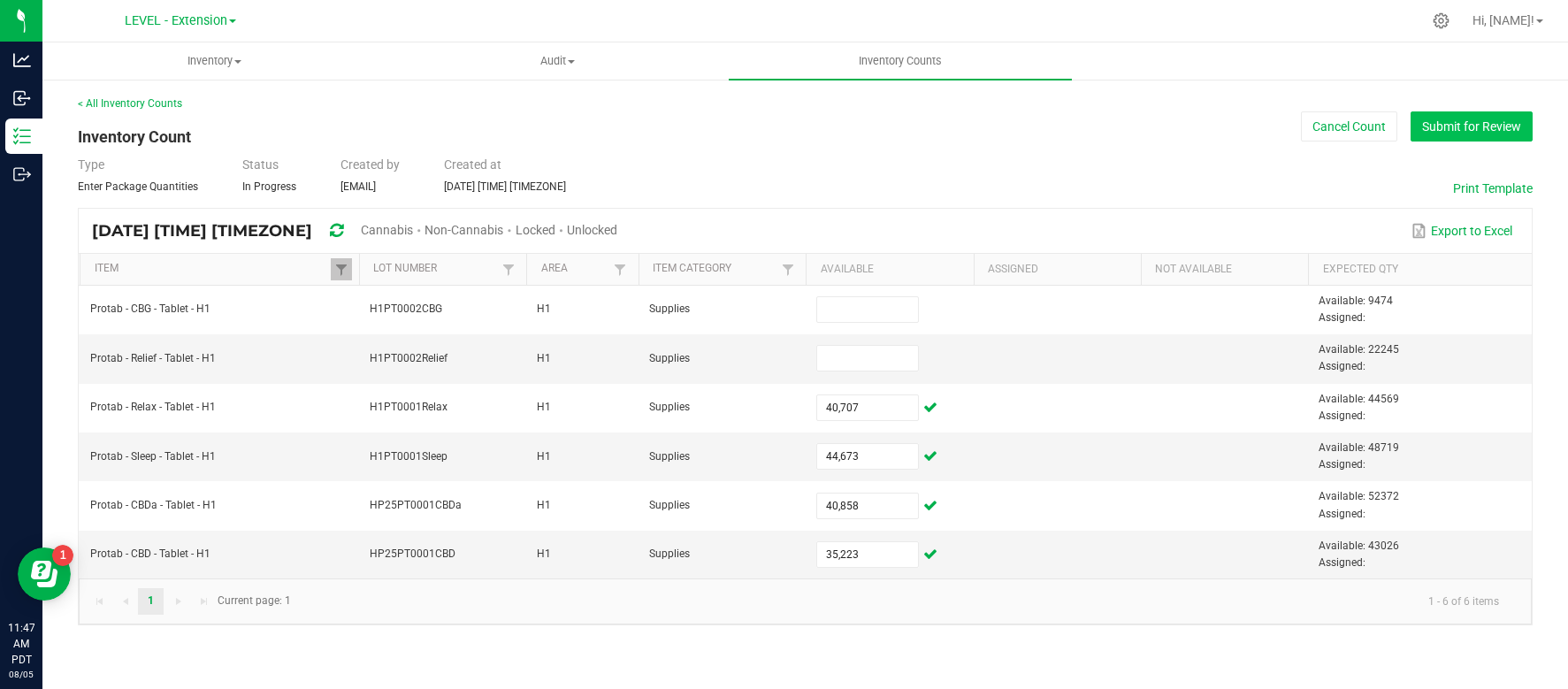 click on "Submit for Review" at bounding box center (1472, 126) 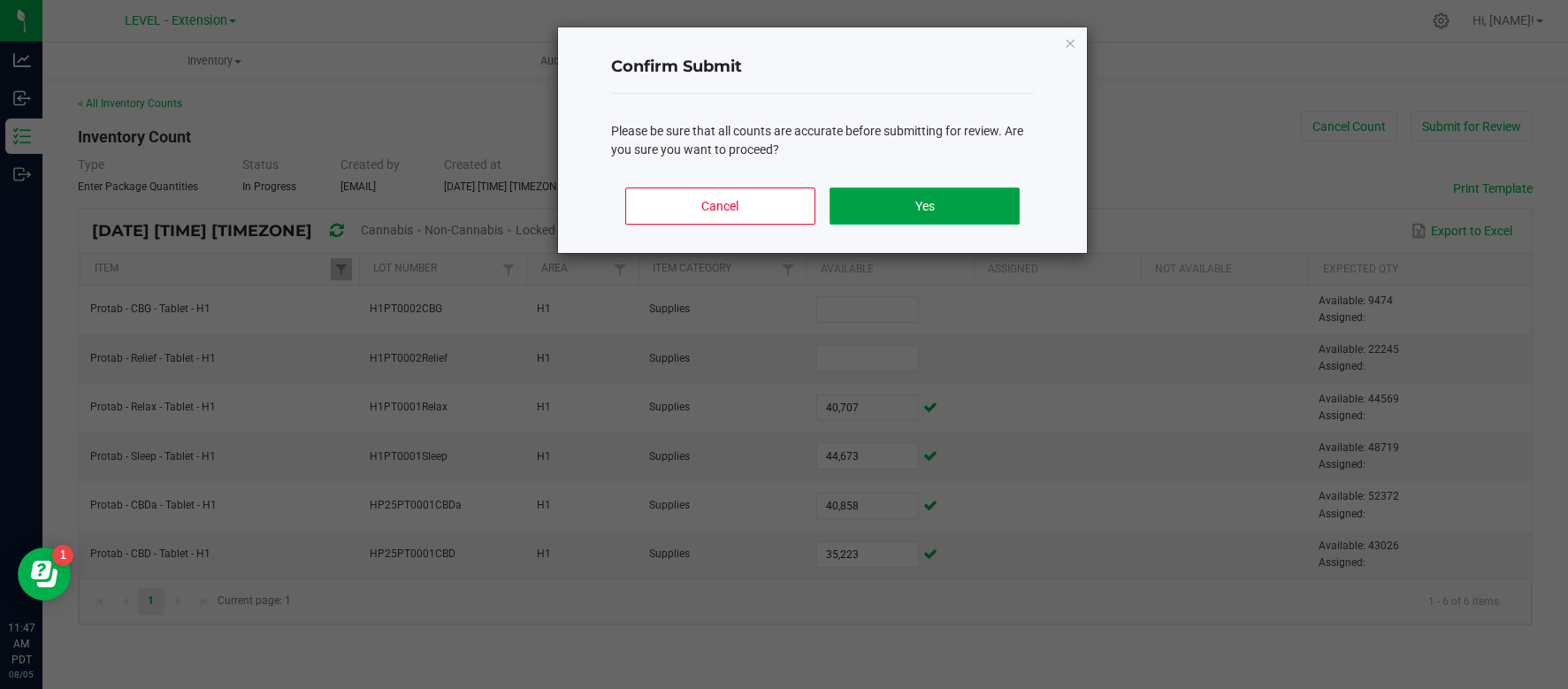 click on "Yes" 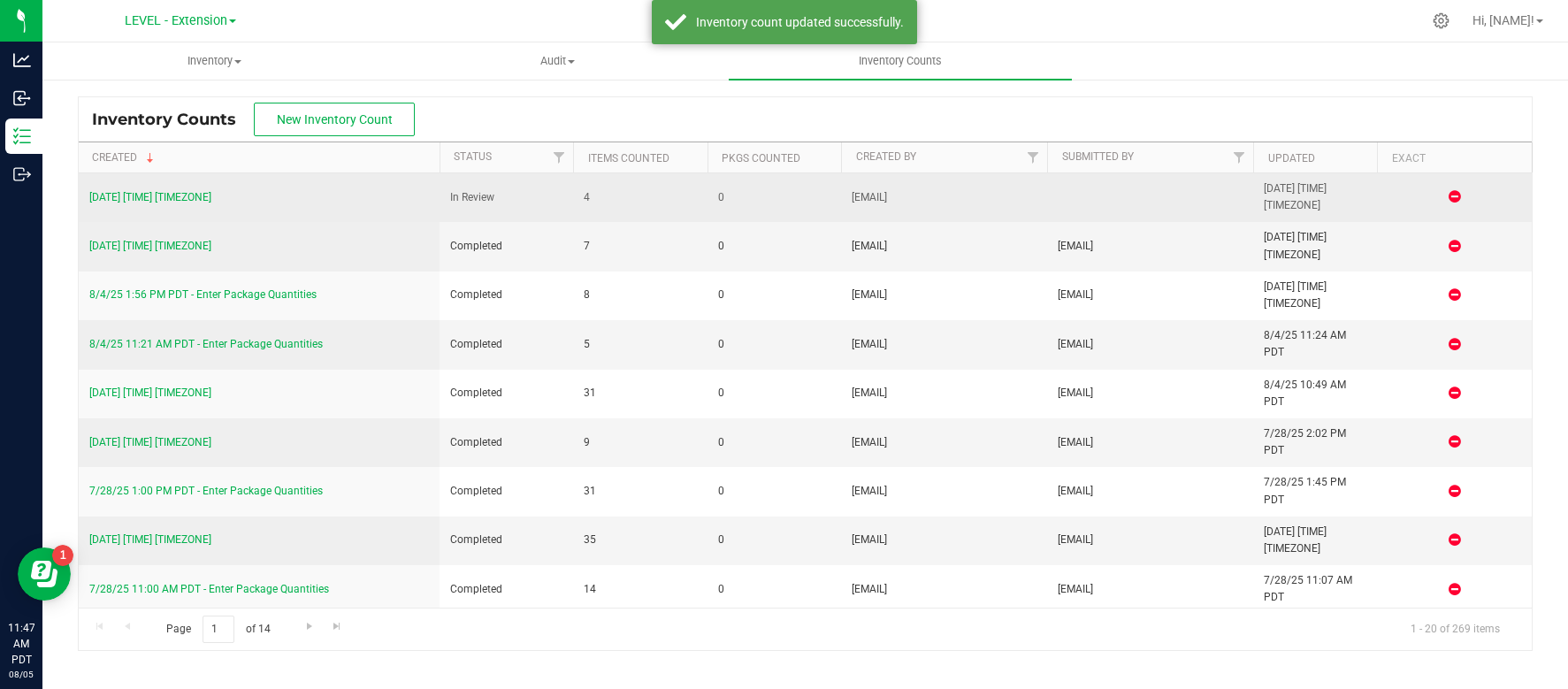click on "[DATE] [TIME] [TIMEZONE]" at bounding box center (150, 197) 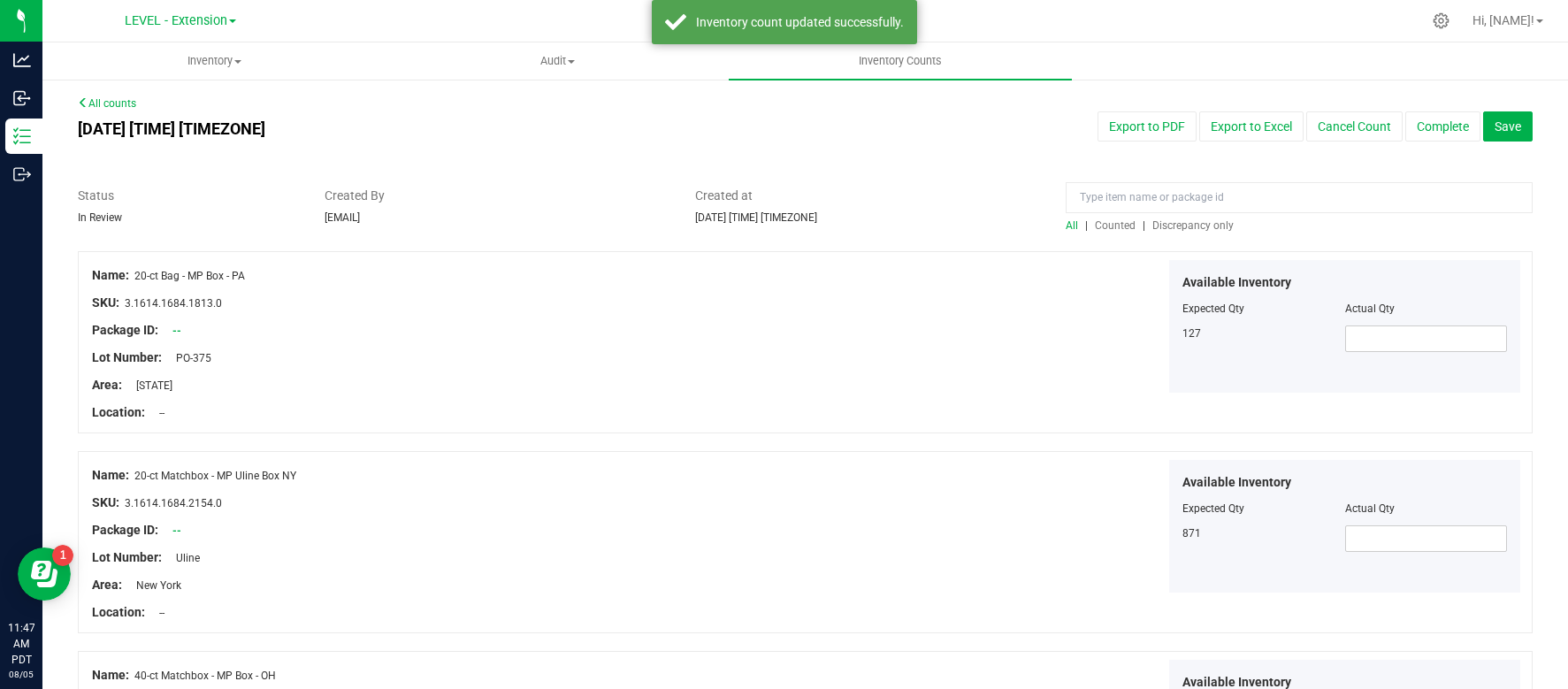 click on "Discrepancy only" at bounding box center (1193, 226) 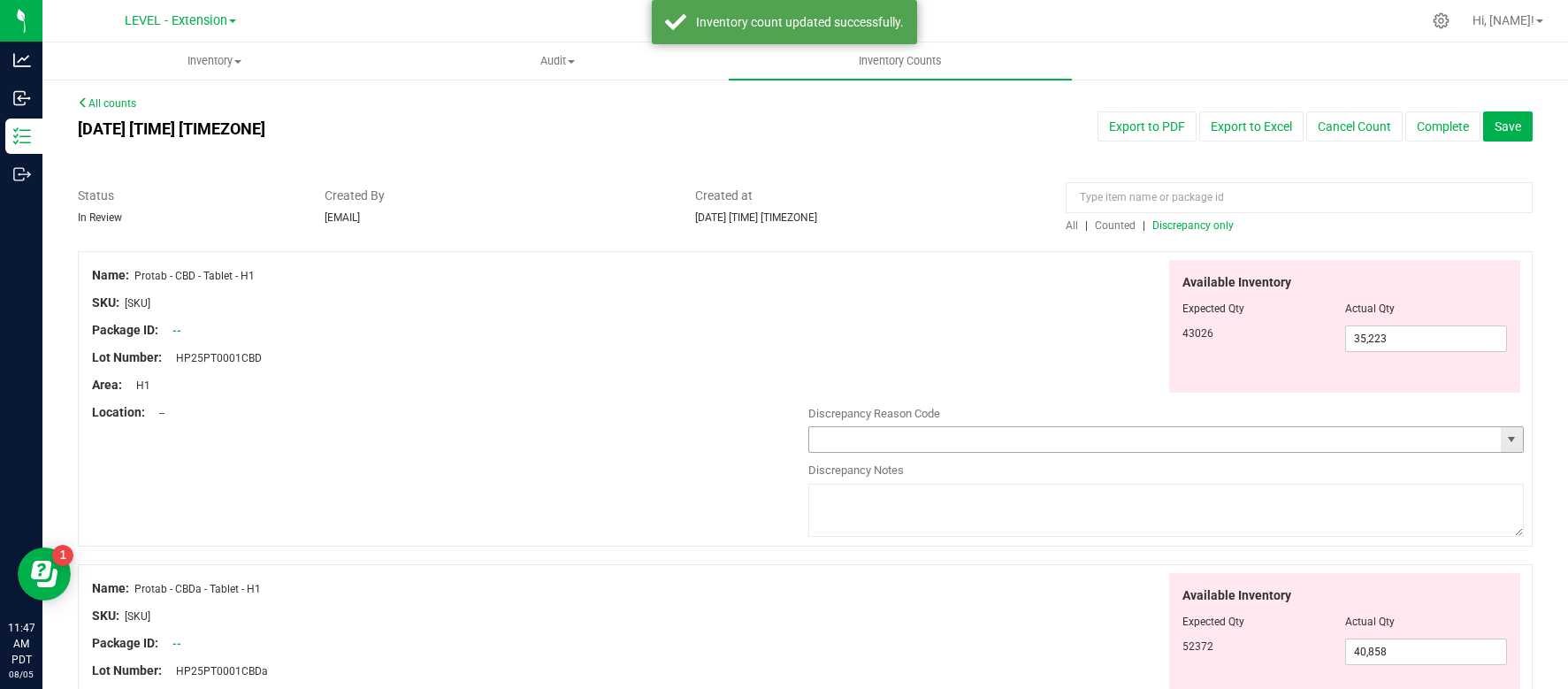 click at bounding box center (1155, 440) 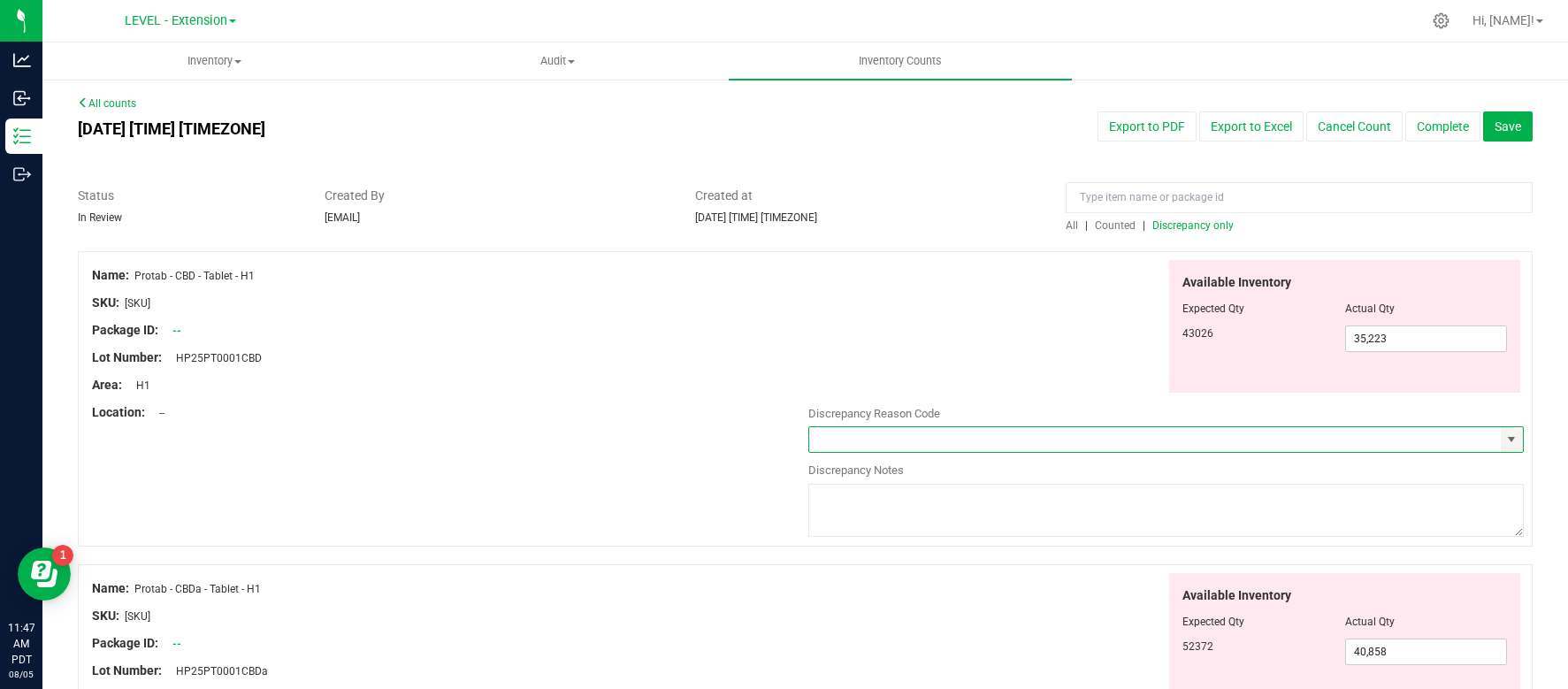 type on "Incorrect Quantity" 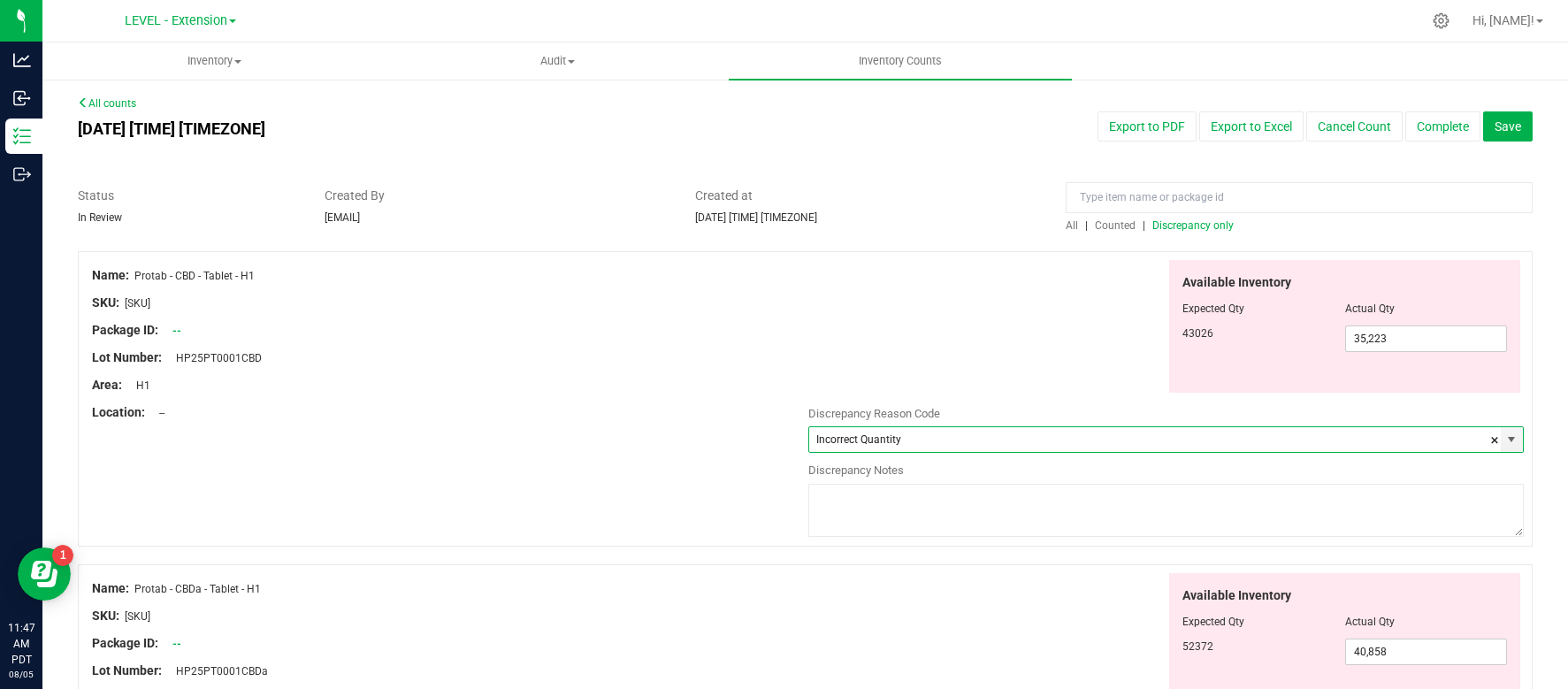 click at bounding box center (1166, 510) 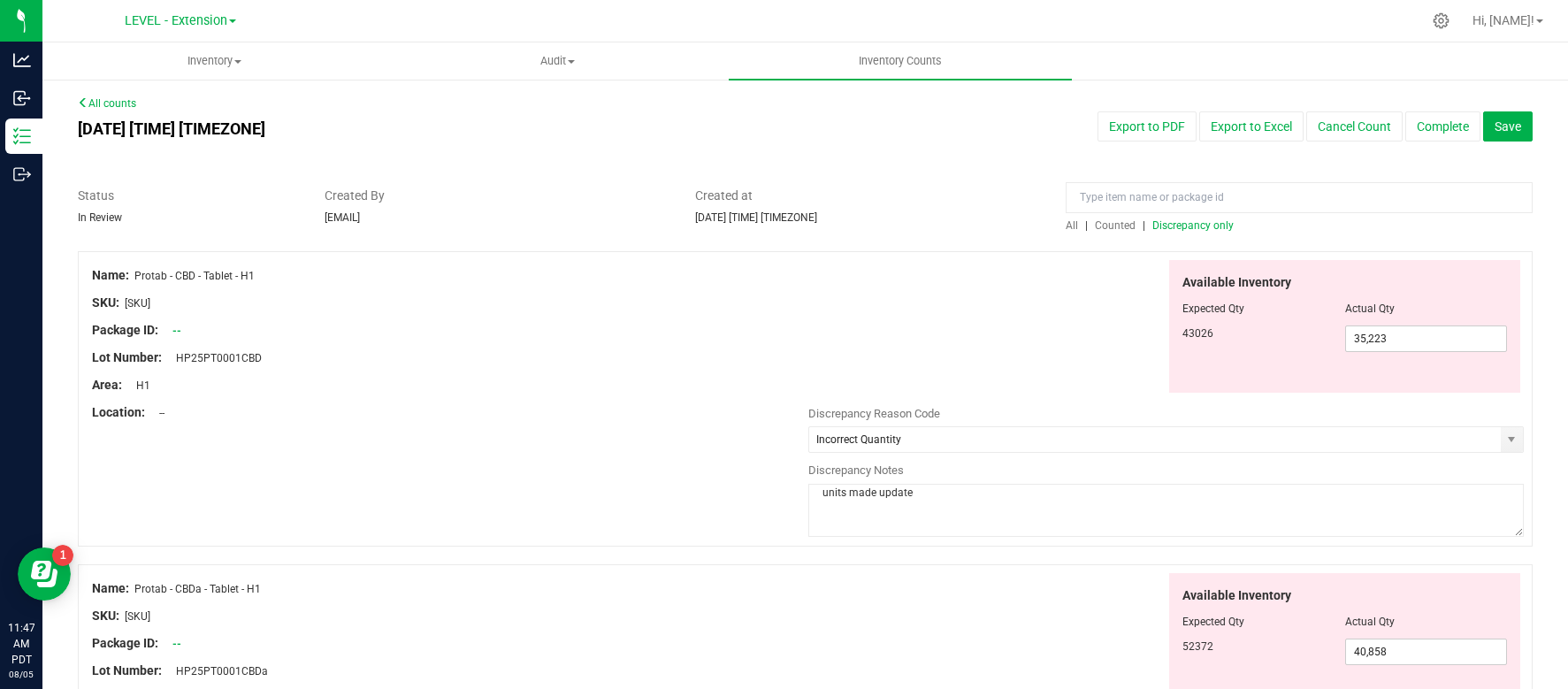 click on "units made update" at bounding box center (1166, 510) 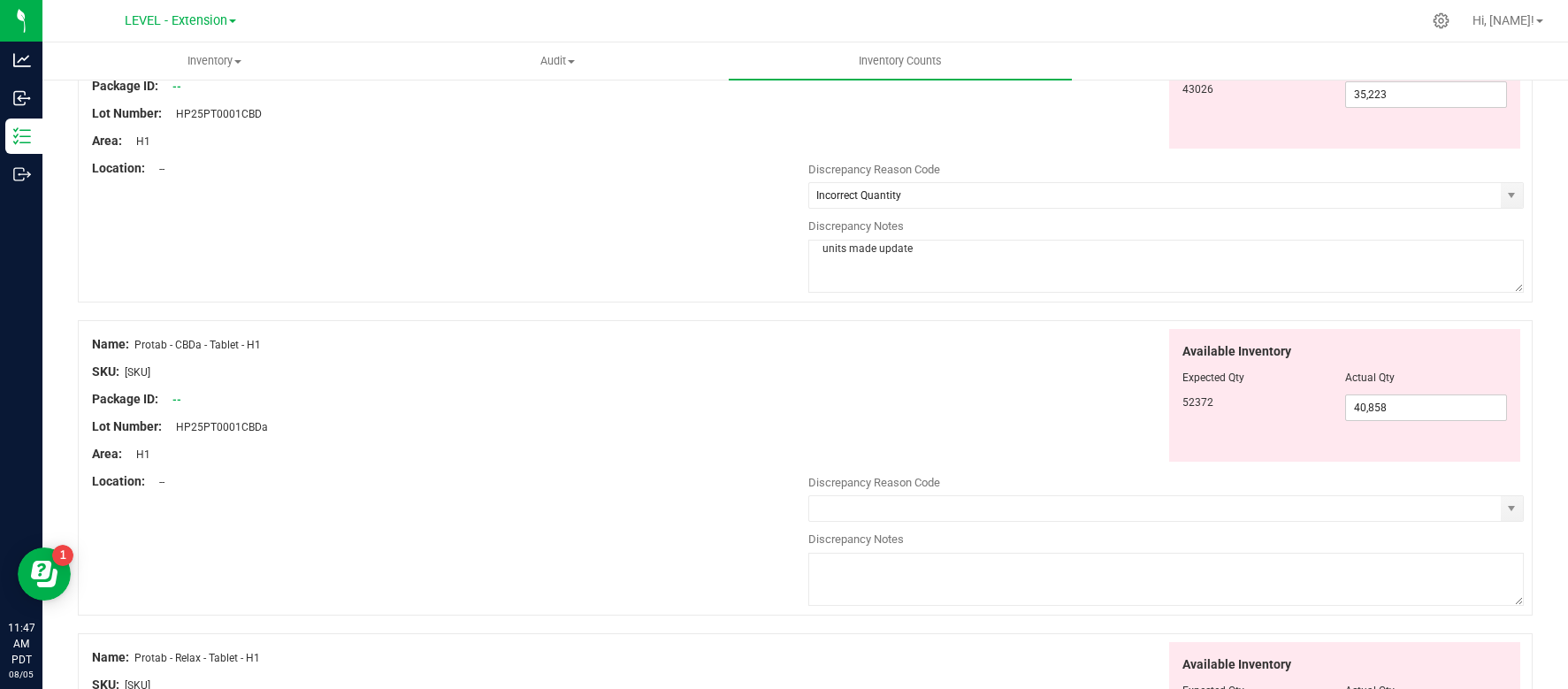 scroll, scrollTop: 277, scrollLeft: 0, axis: vertical 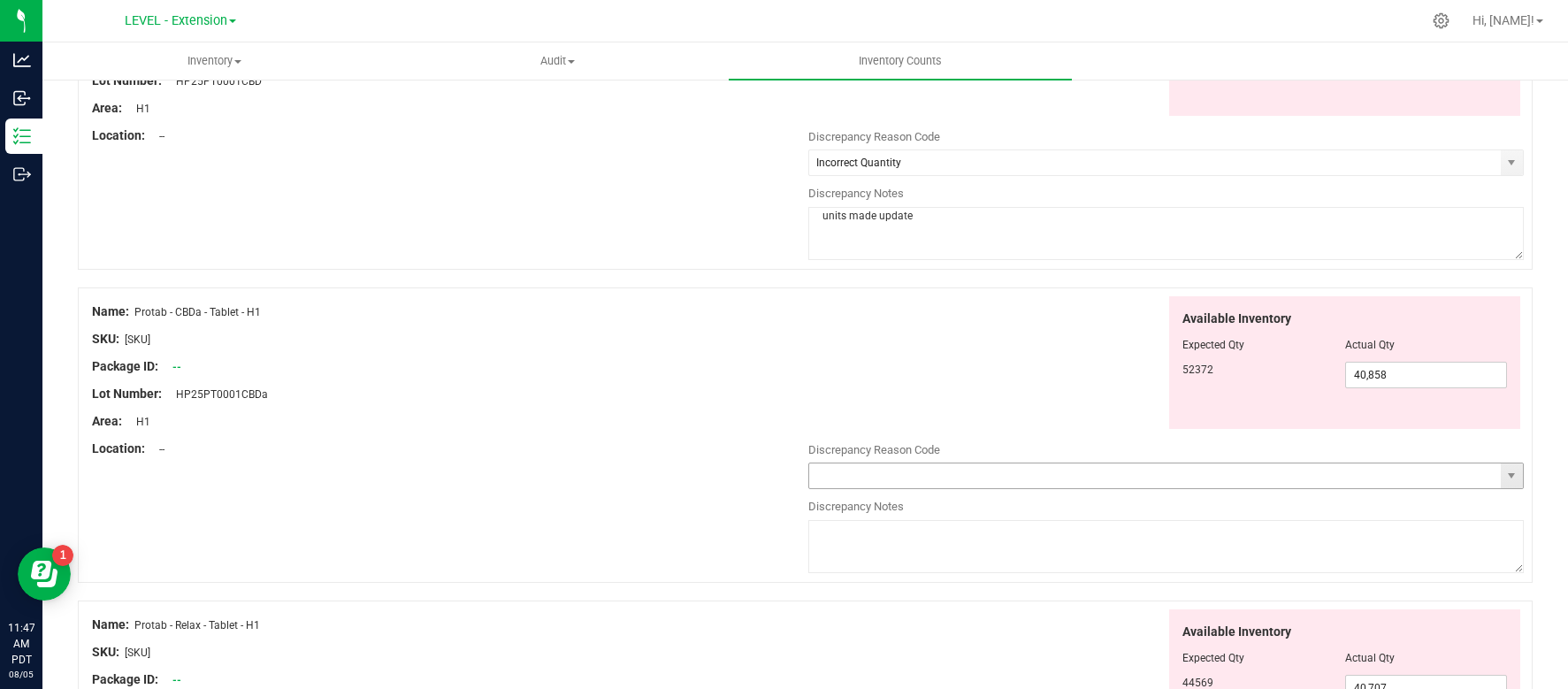 type on "units made update" 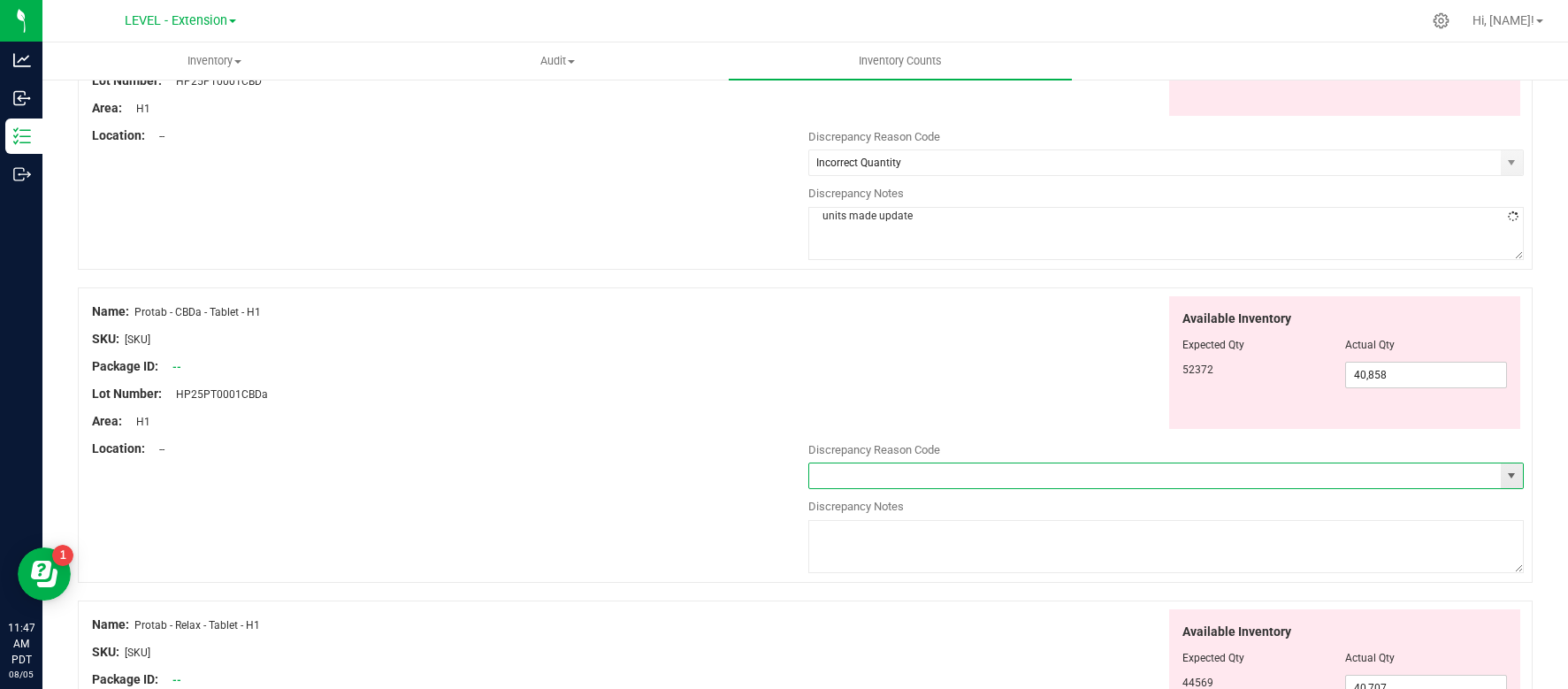 click at bounding box center (1155, 476) 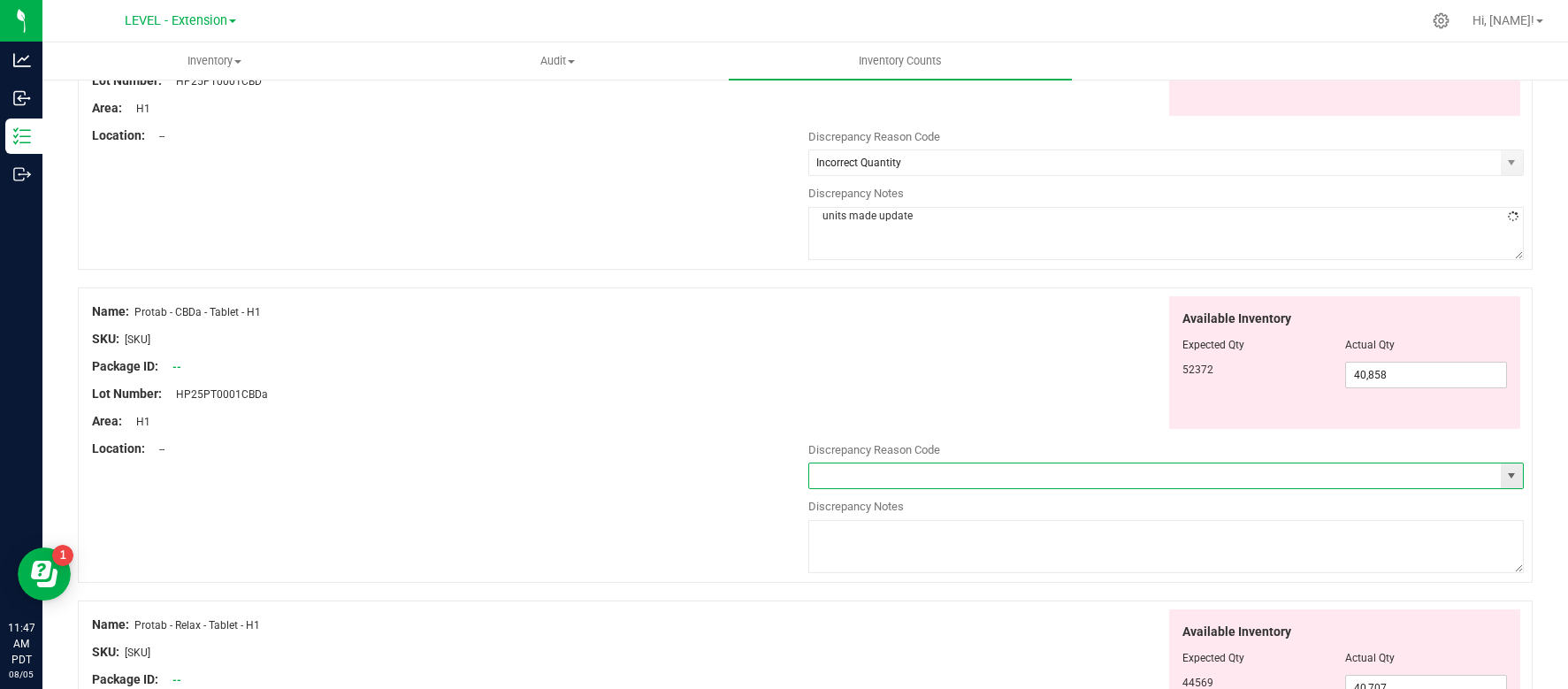 type on "Incorrect Quantity" 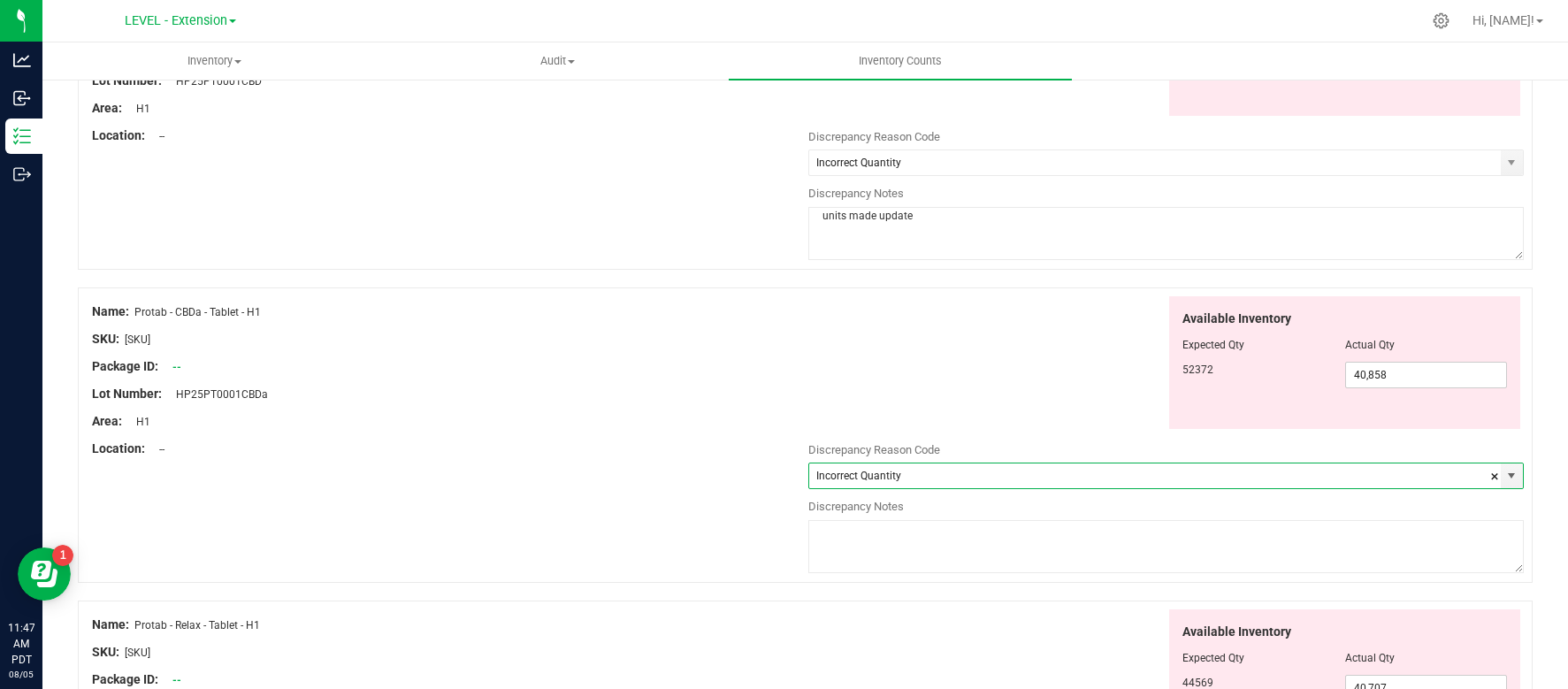 click at bounding box center (1166, 547) 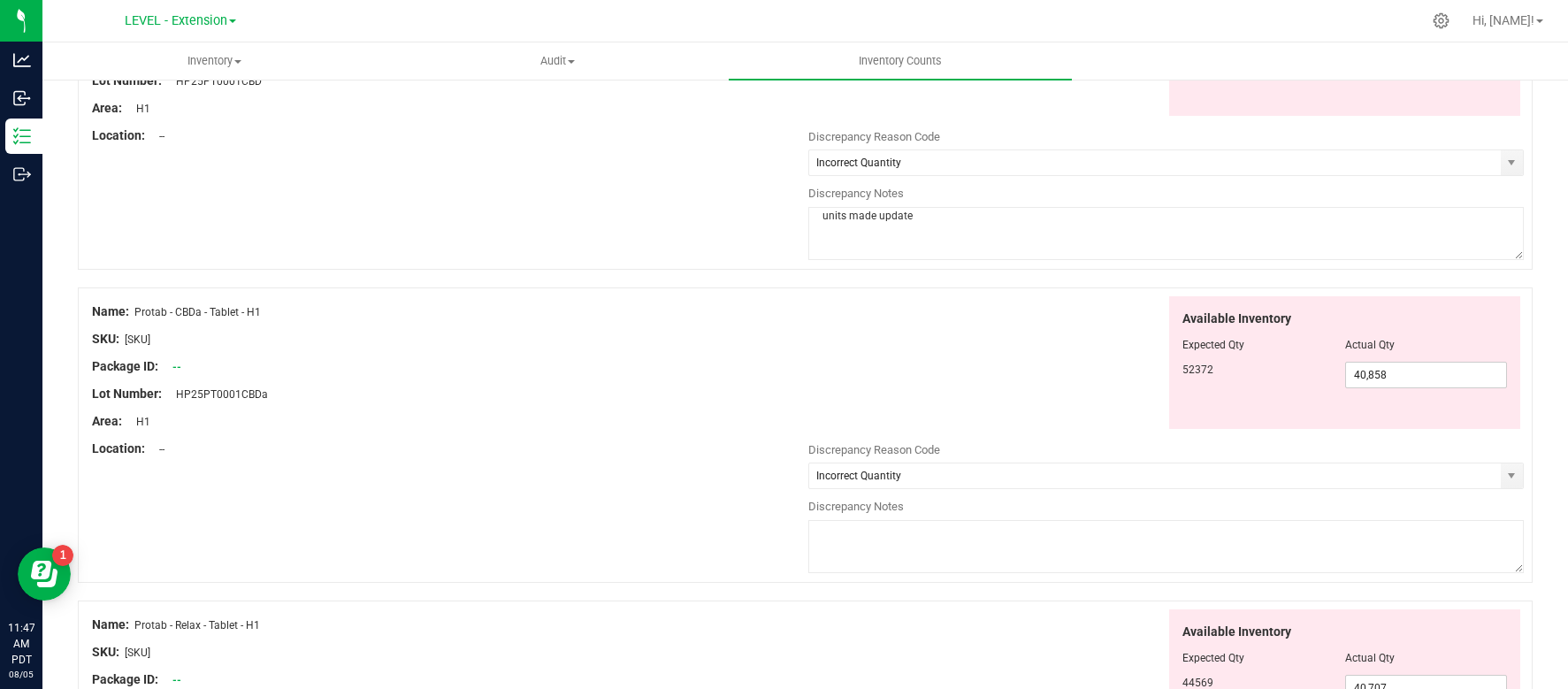 paste on "units made update" 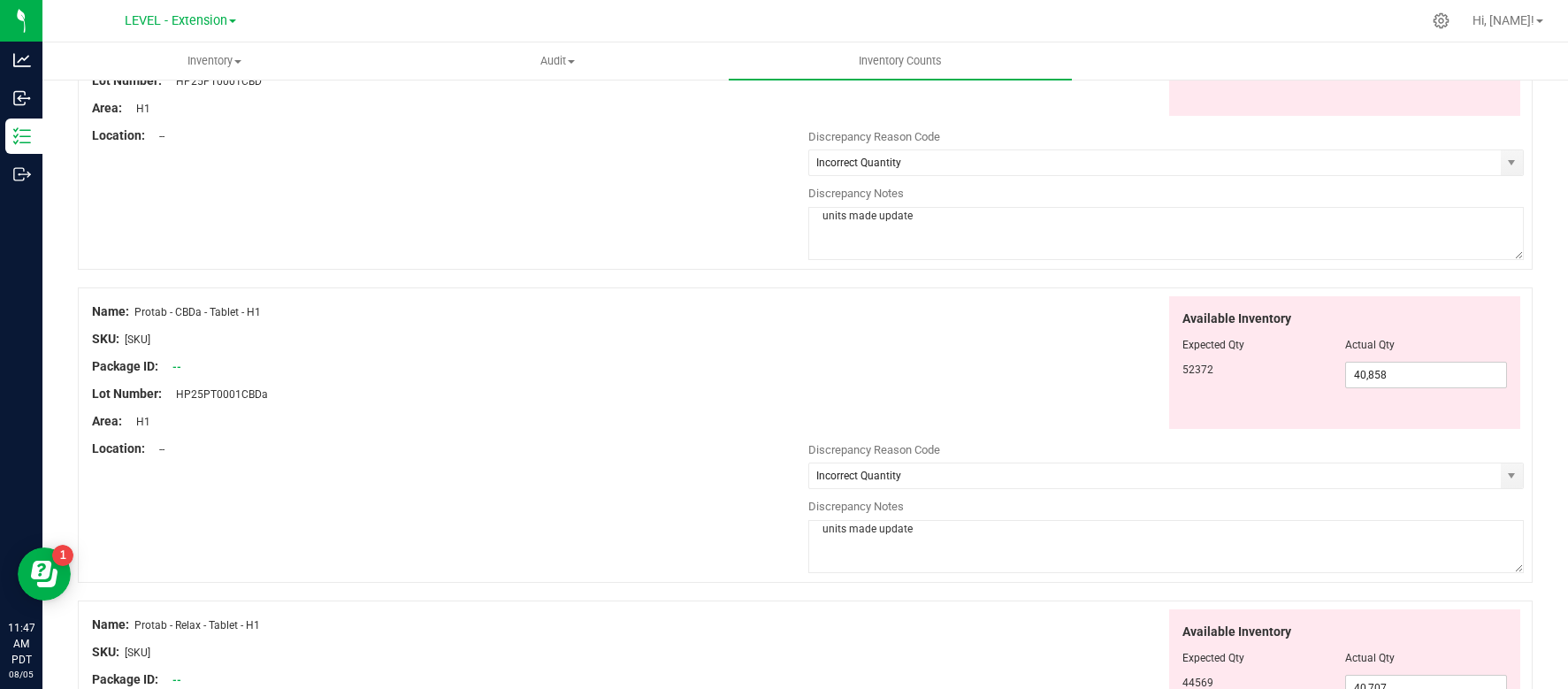 type on "units made update" 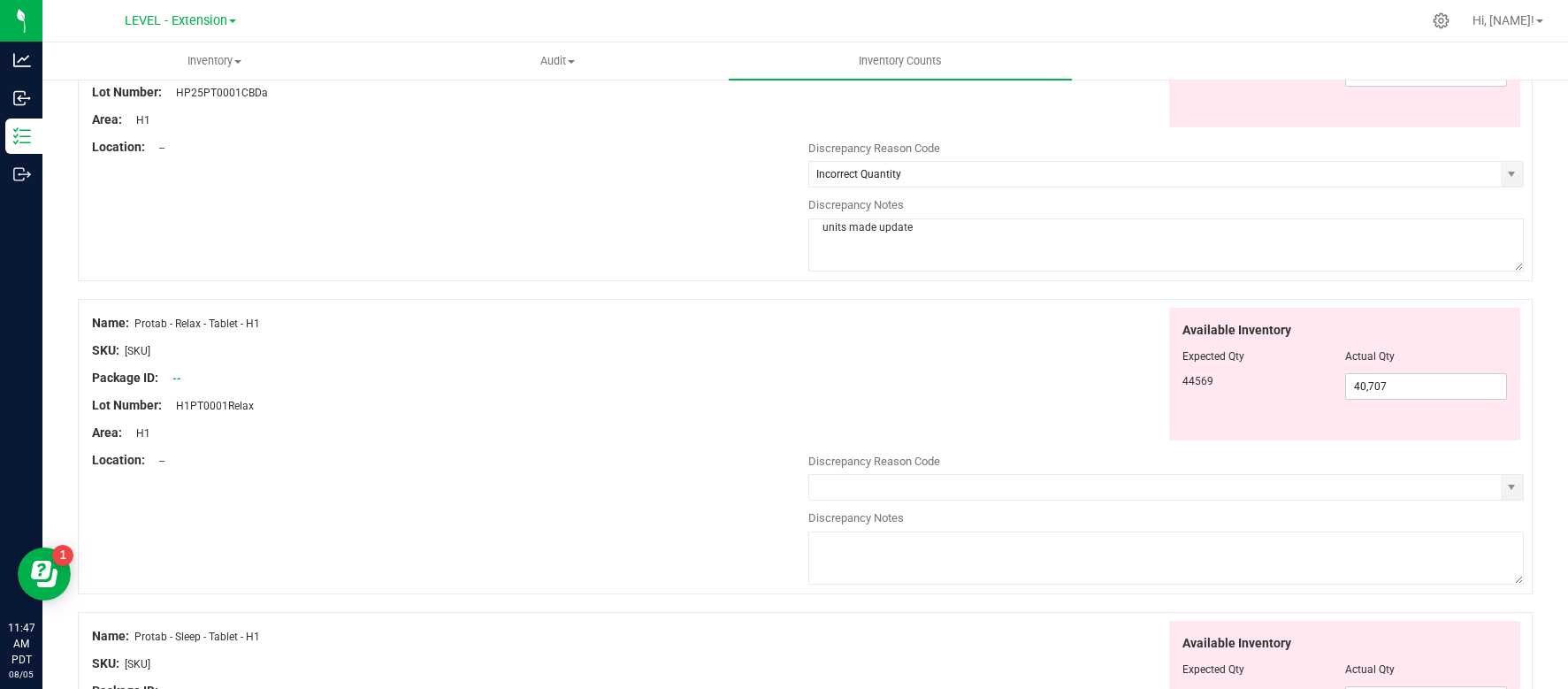 scroll, scrollTop: 612, scrollLeft: 0, axis: vertical 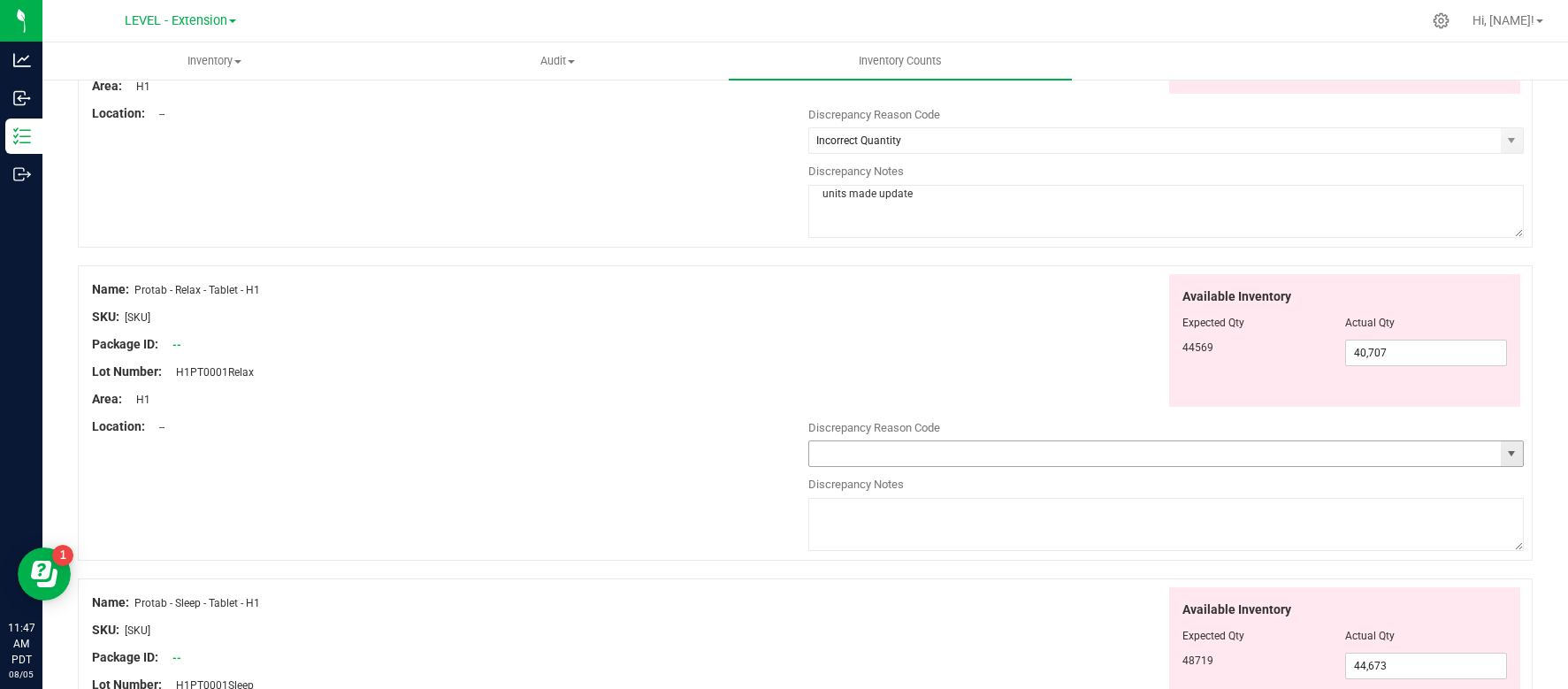click at bounding box center [1155, 454] 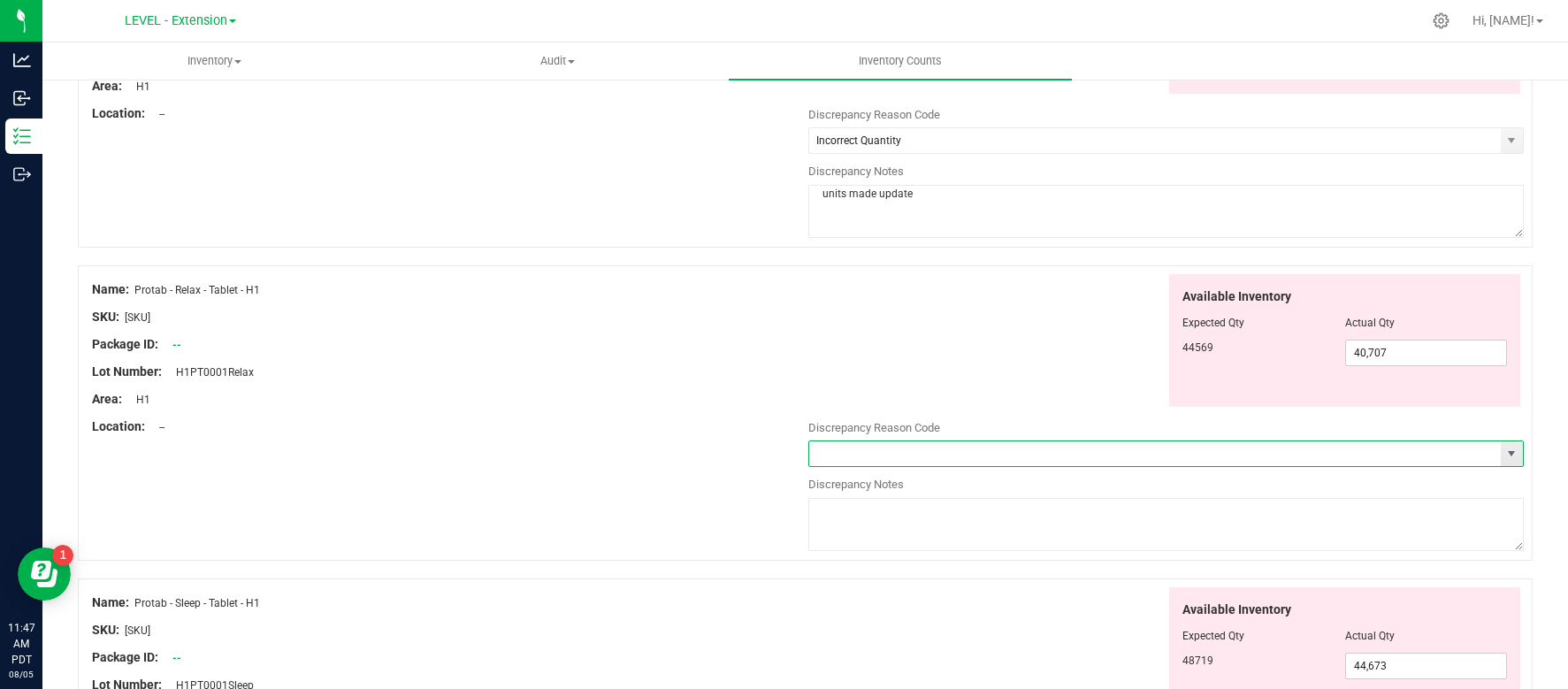 type on "Incorrect Quantity" 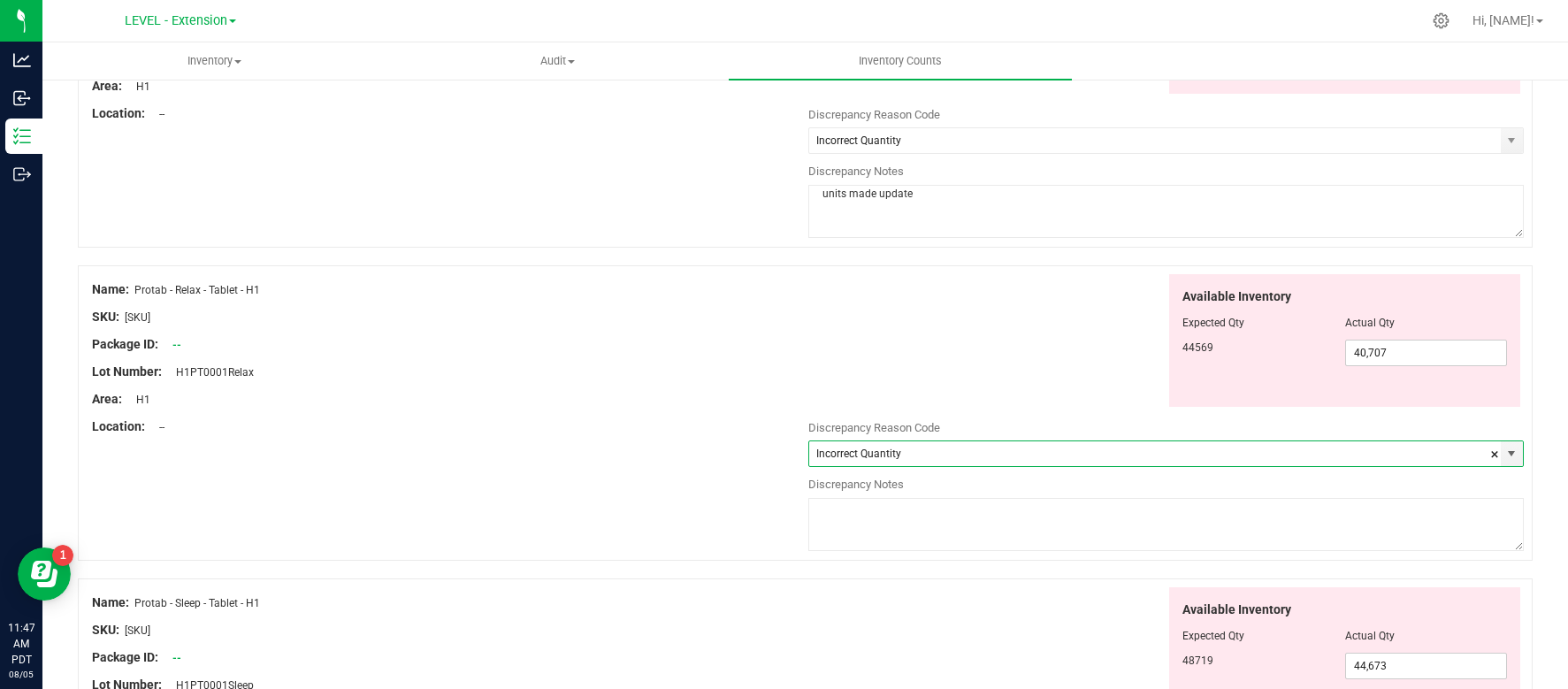 click at bounding box center (1166, 524) 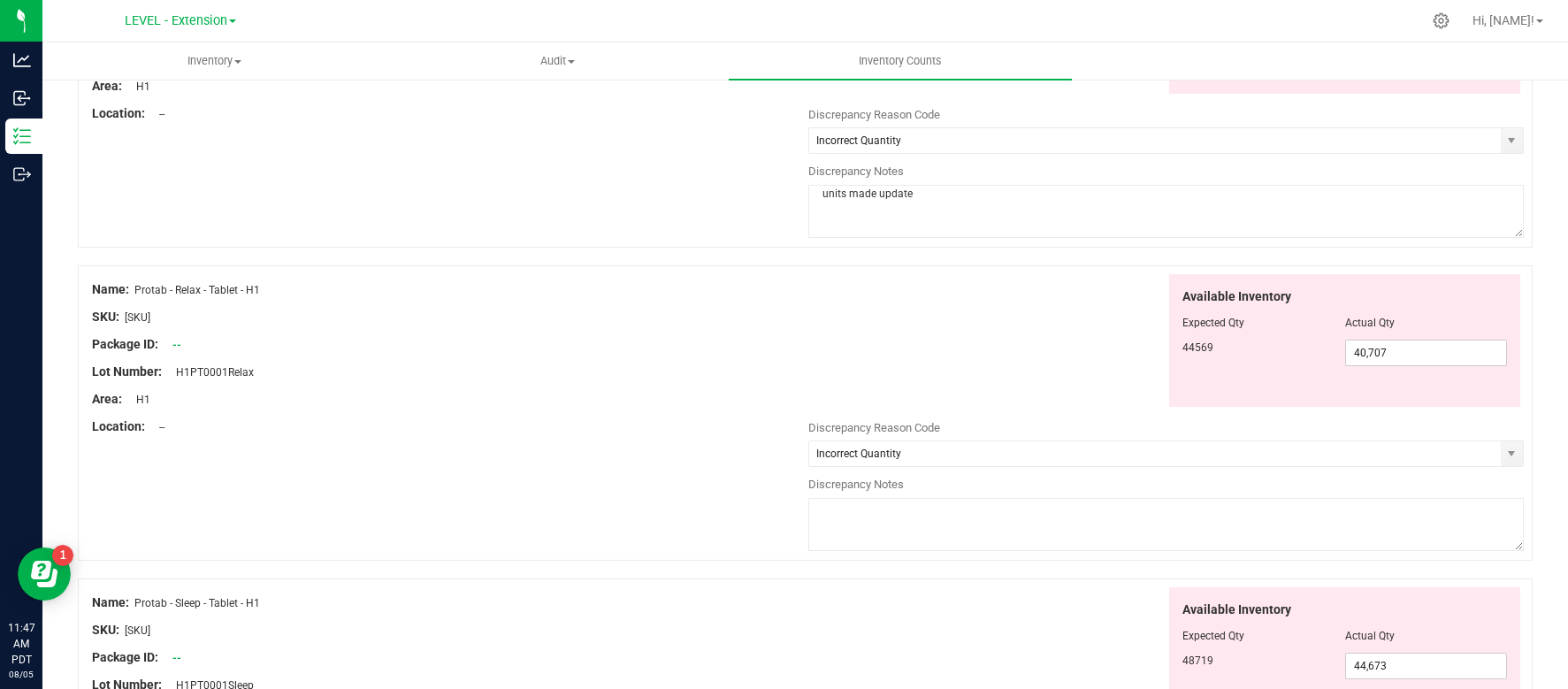 paste on "units made update" 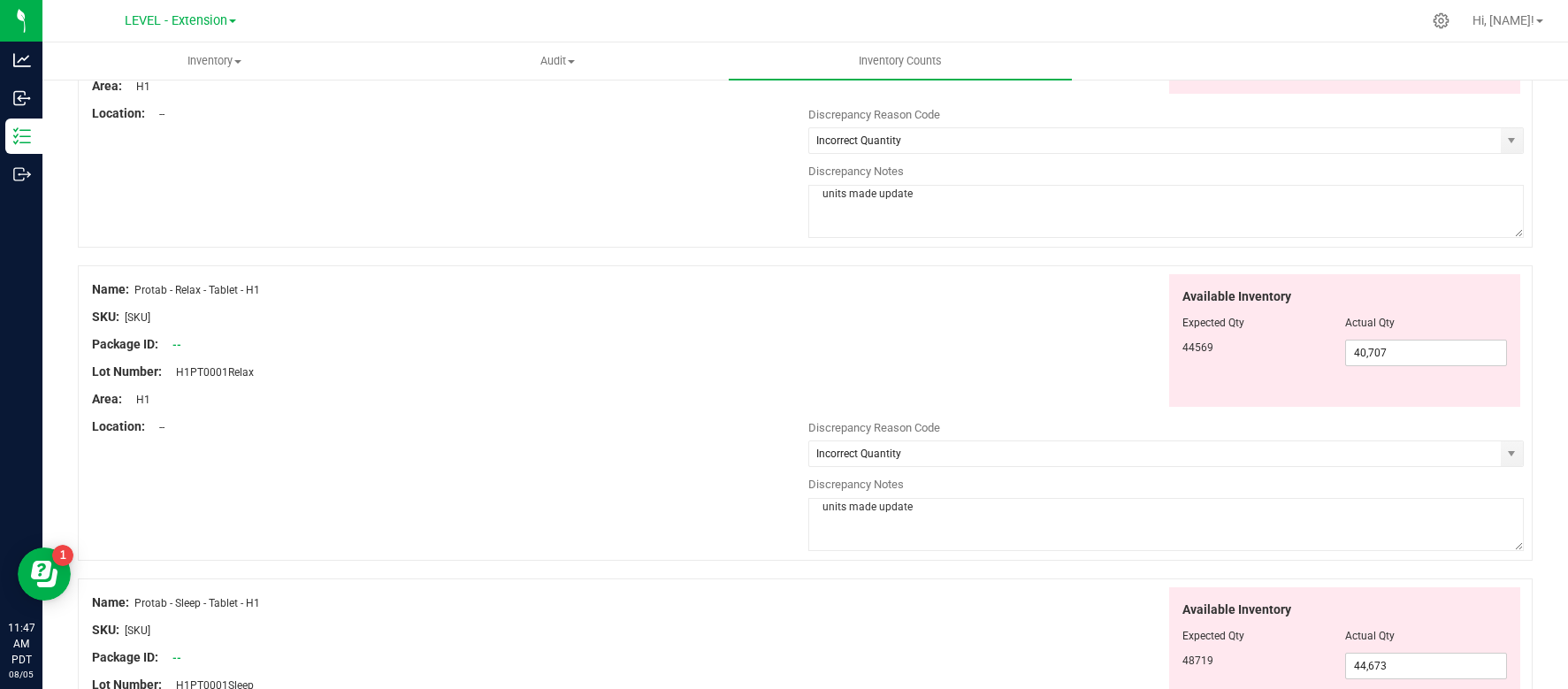 type on "units made update" 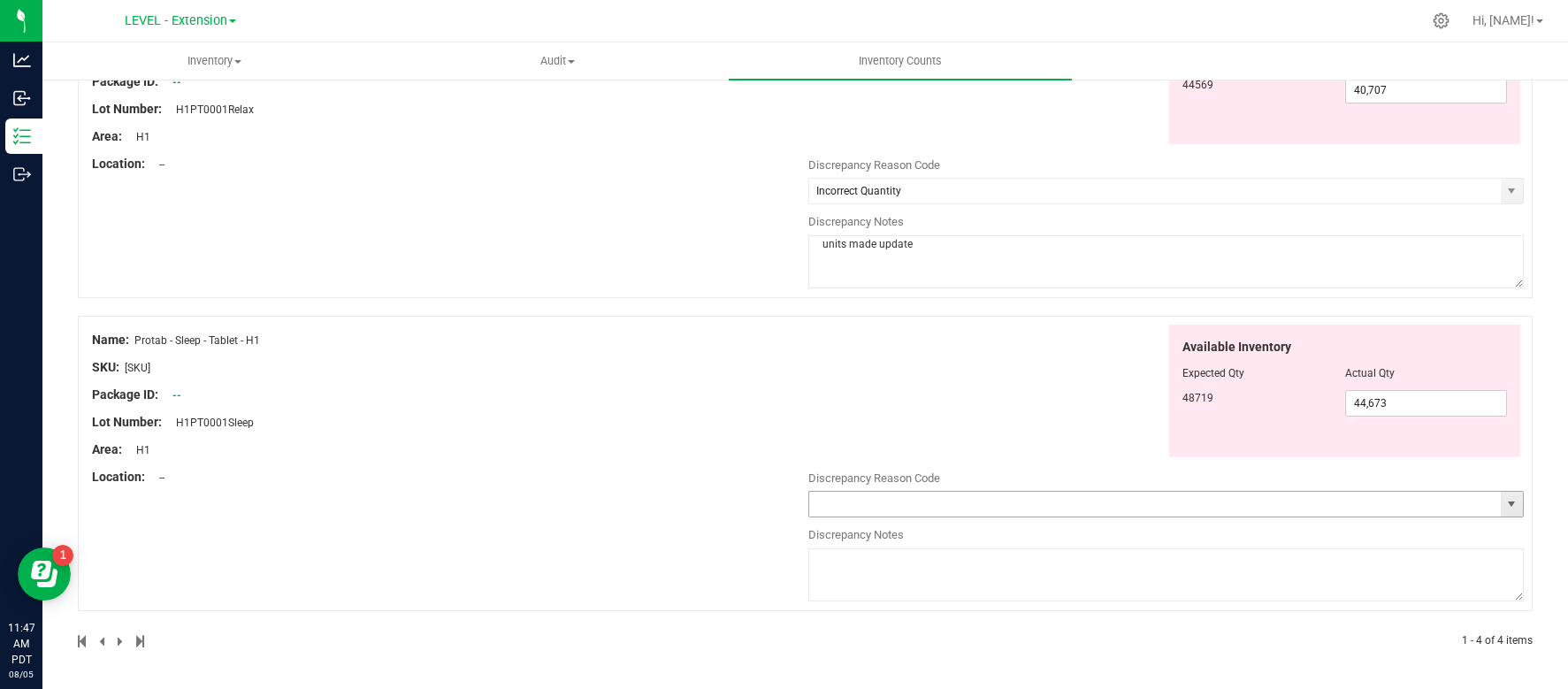 click at bounding box center (1155, 504) 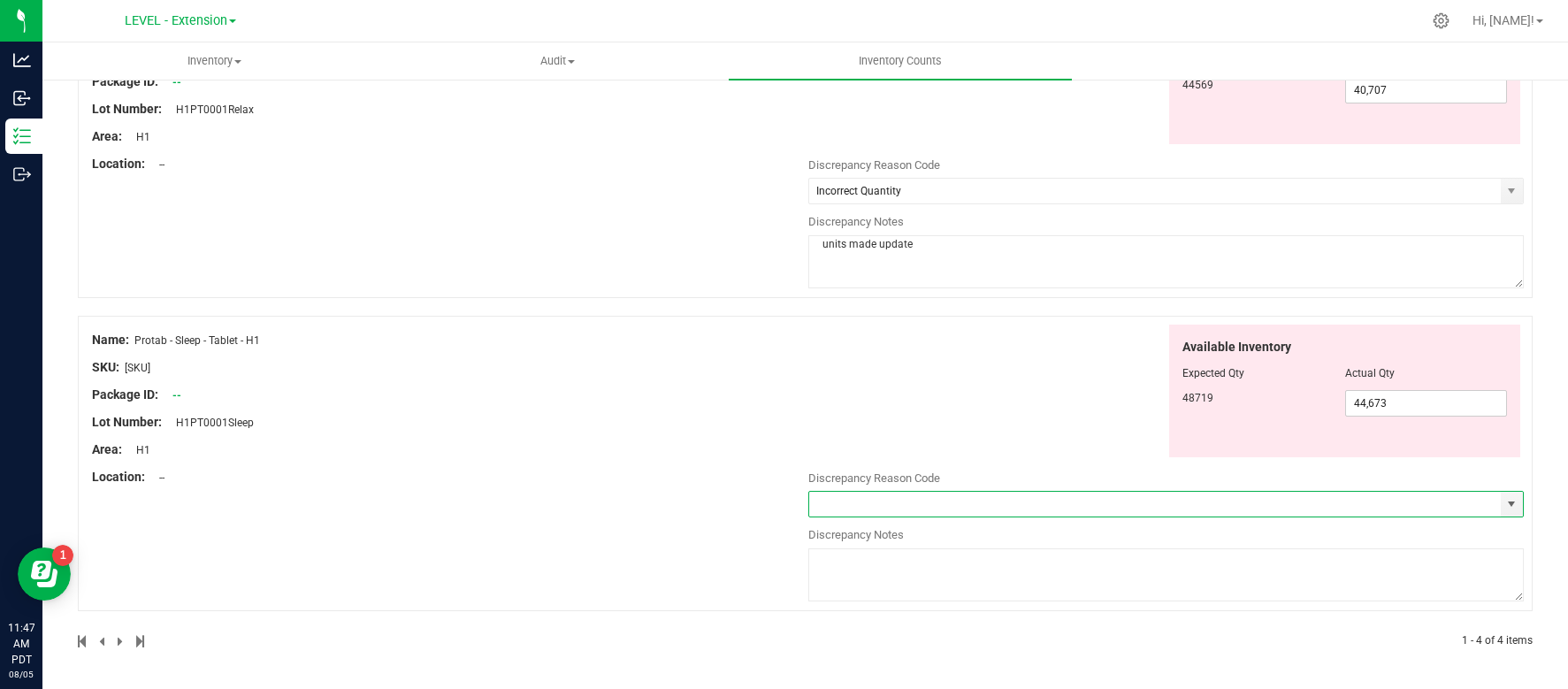 type on "Incorrect Quantity" 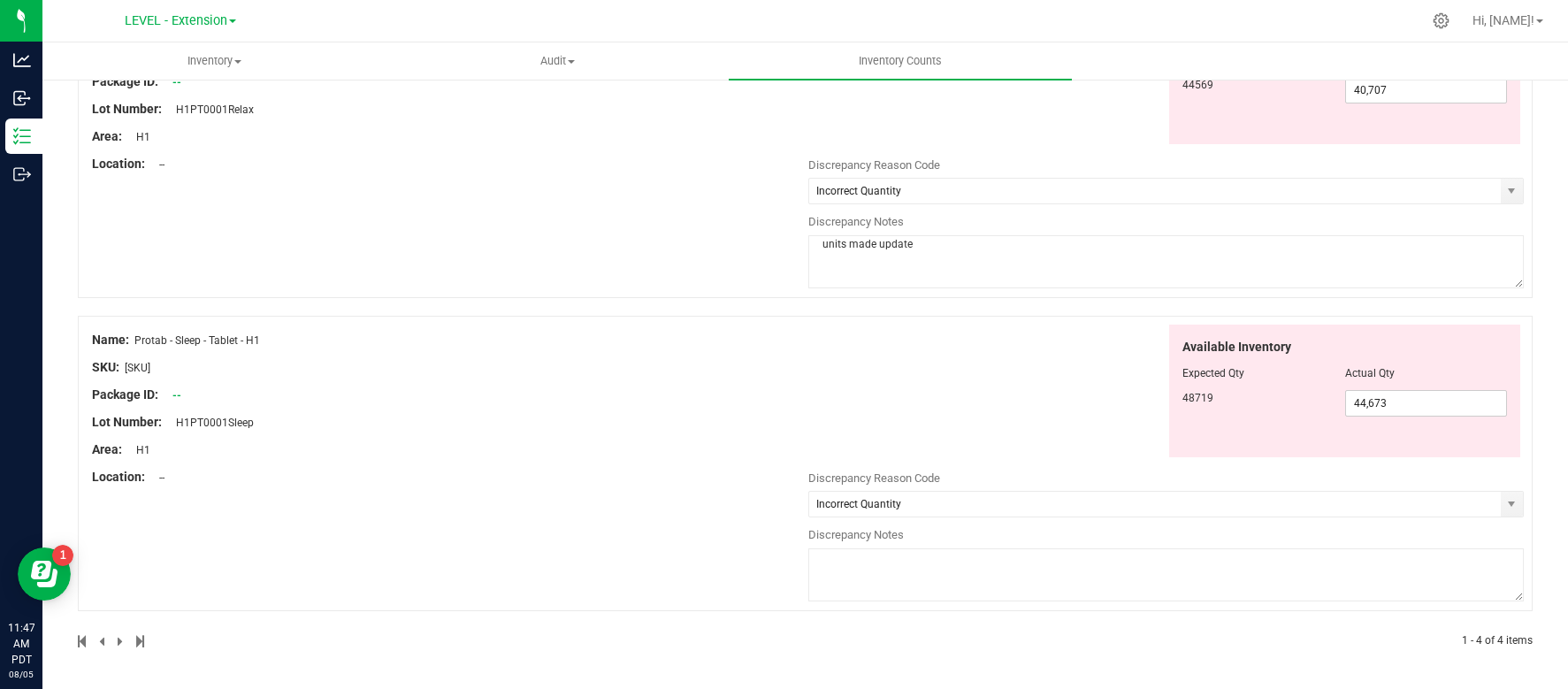 click at bounding box center [1166, 575] 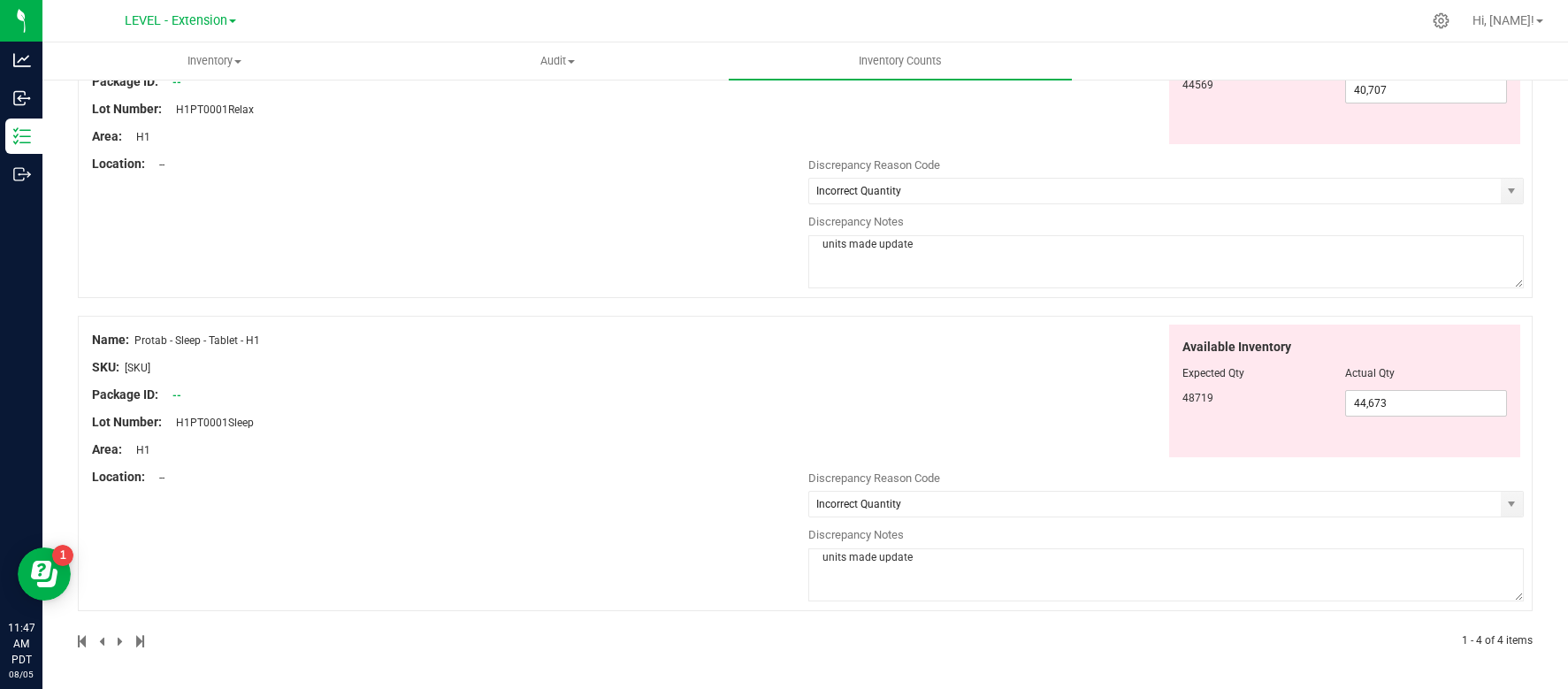 type on "units made update" 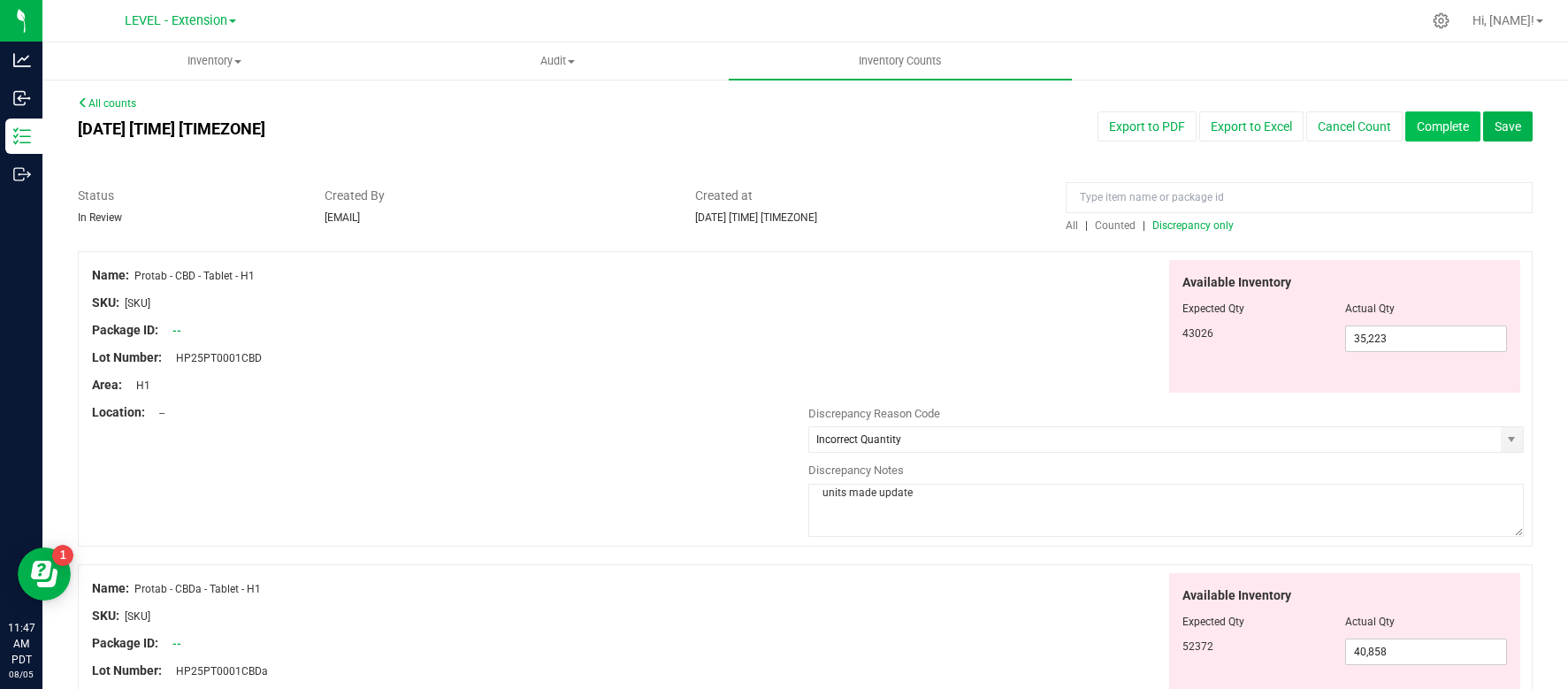 click on "Complete" at bounding box center [1442, 126] 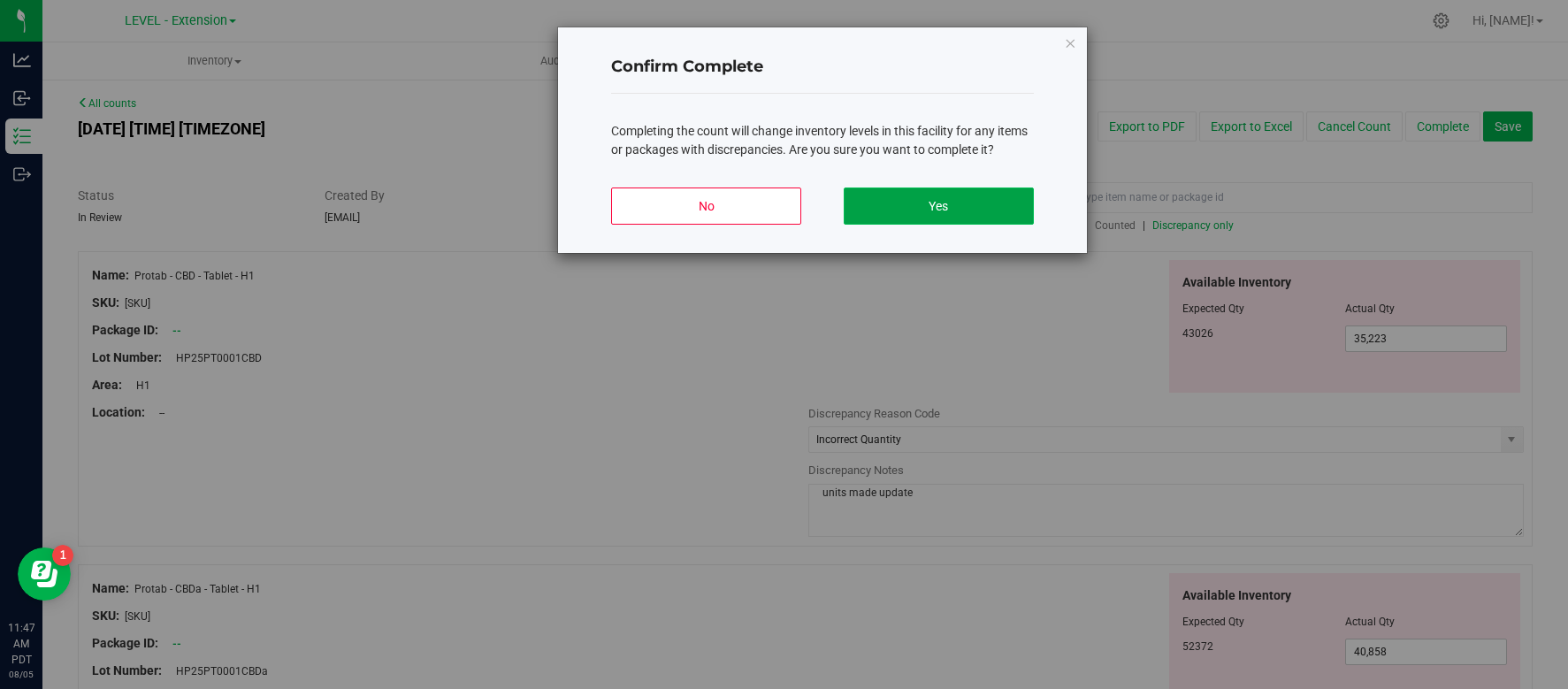 click on "Yes" at bounding box center [938, 206] 